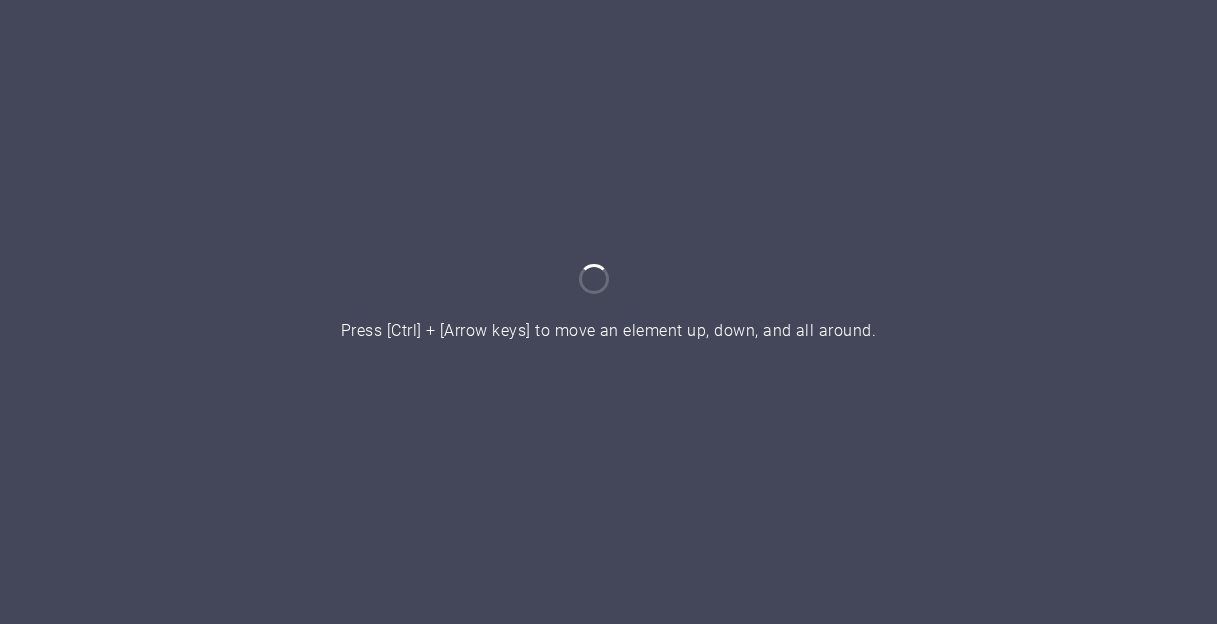 scroll, scrollTop: 0, scrollLeft: 0, axis: both 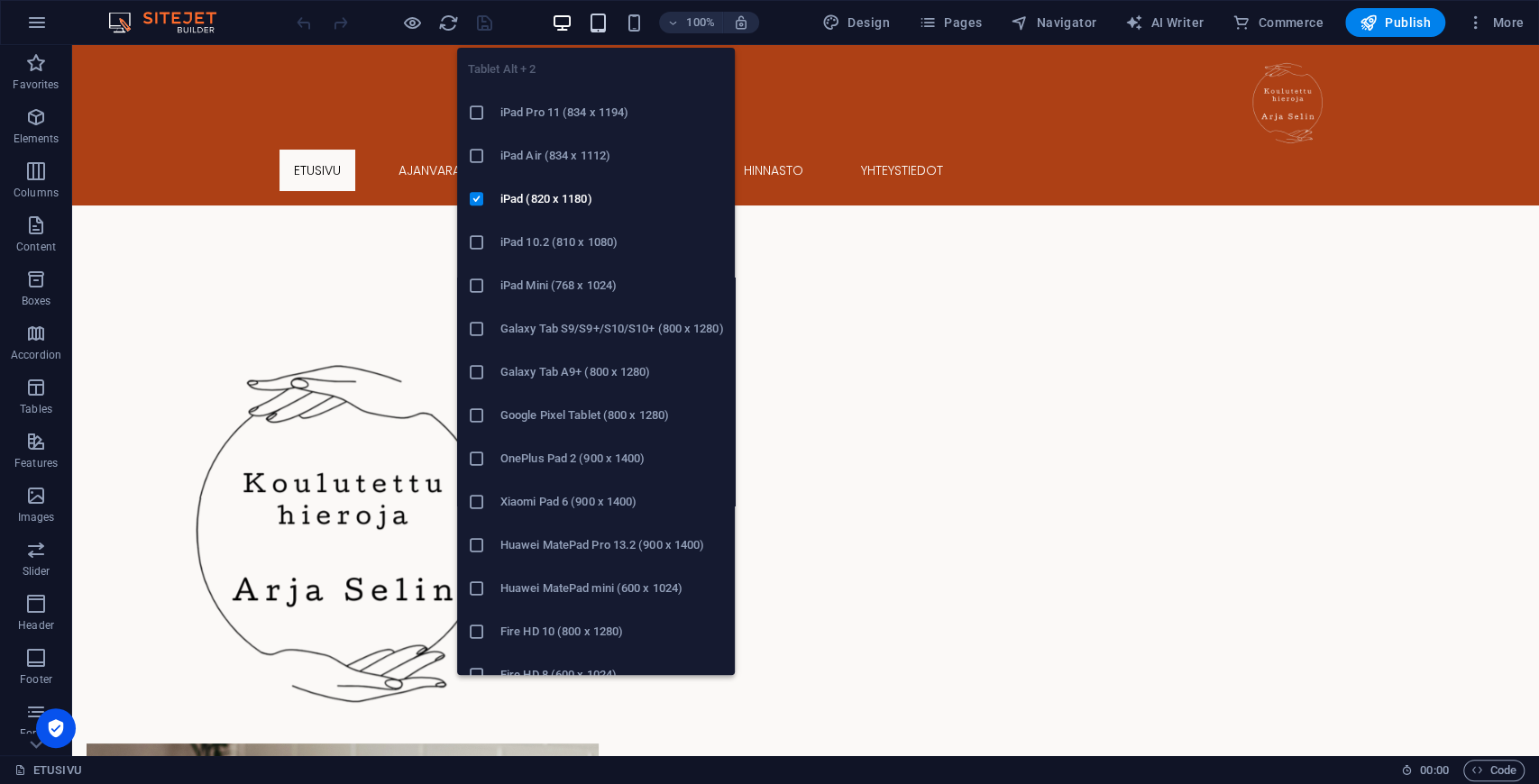 click at bounding box center [597, 23] 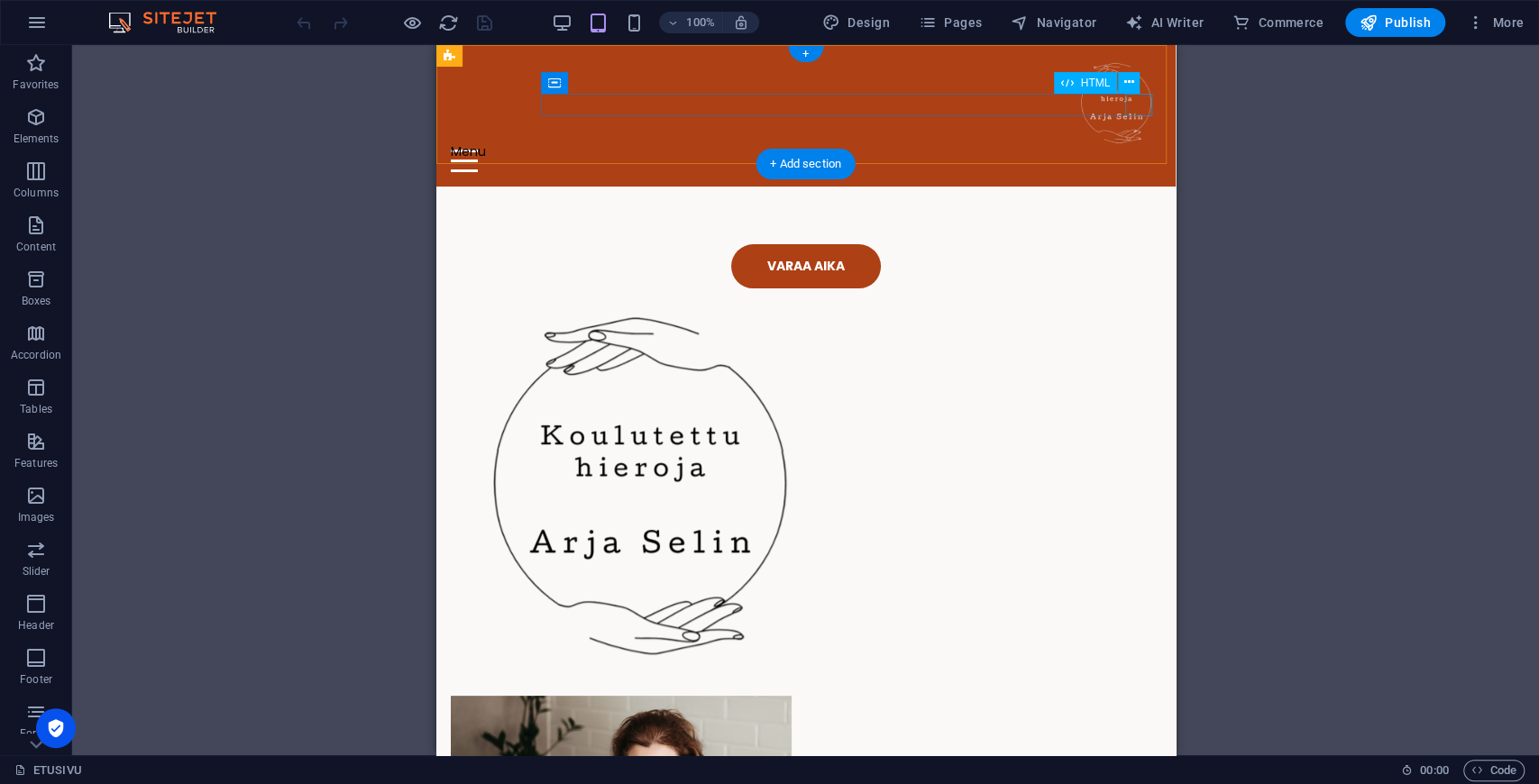 click on "Menu" at bounding box center [805, 160] 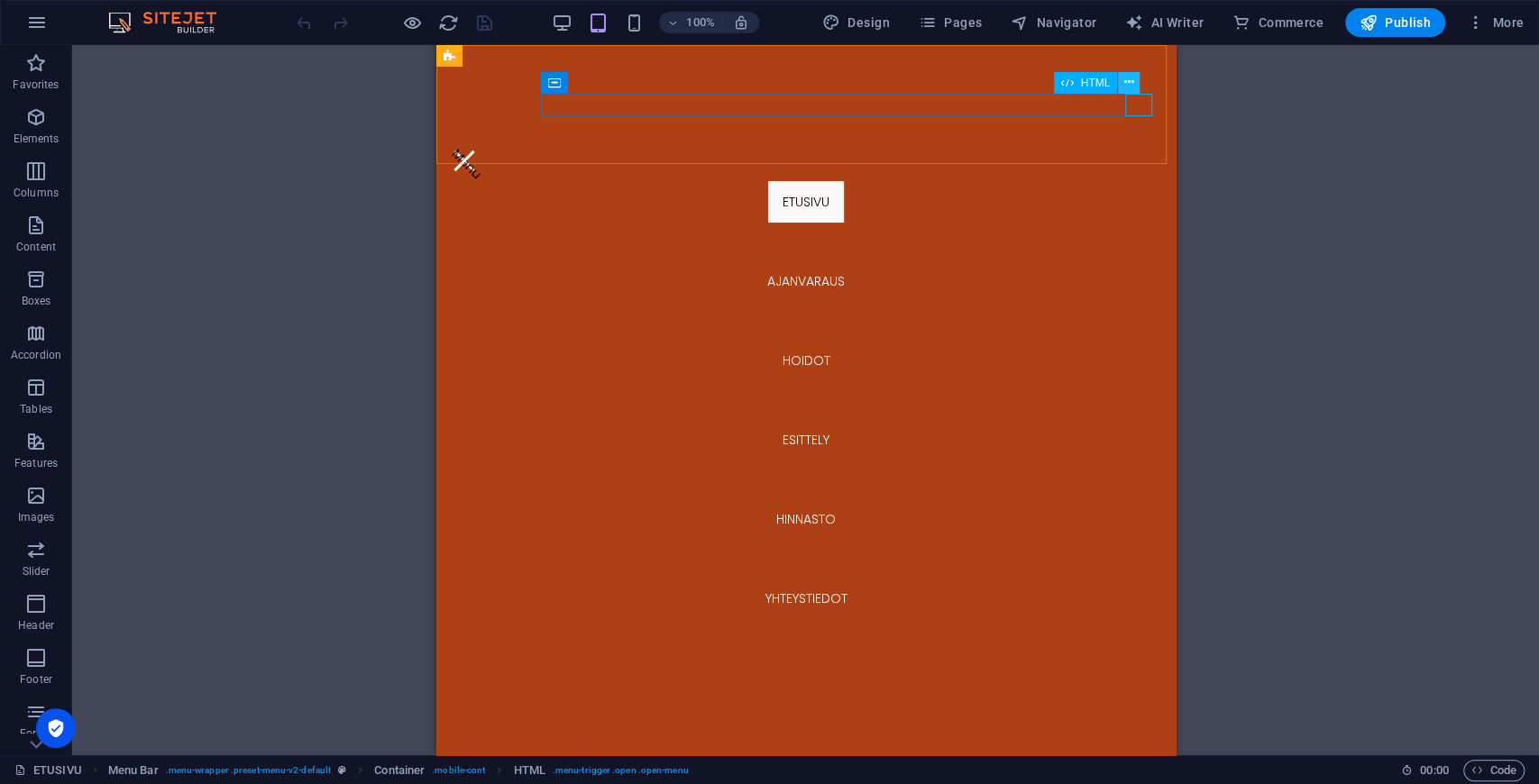 click at bounding box center (1129, 82) 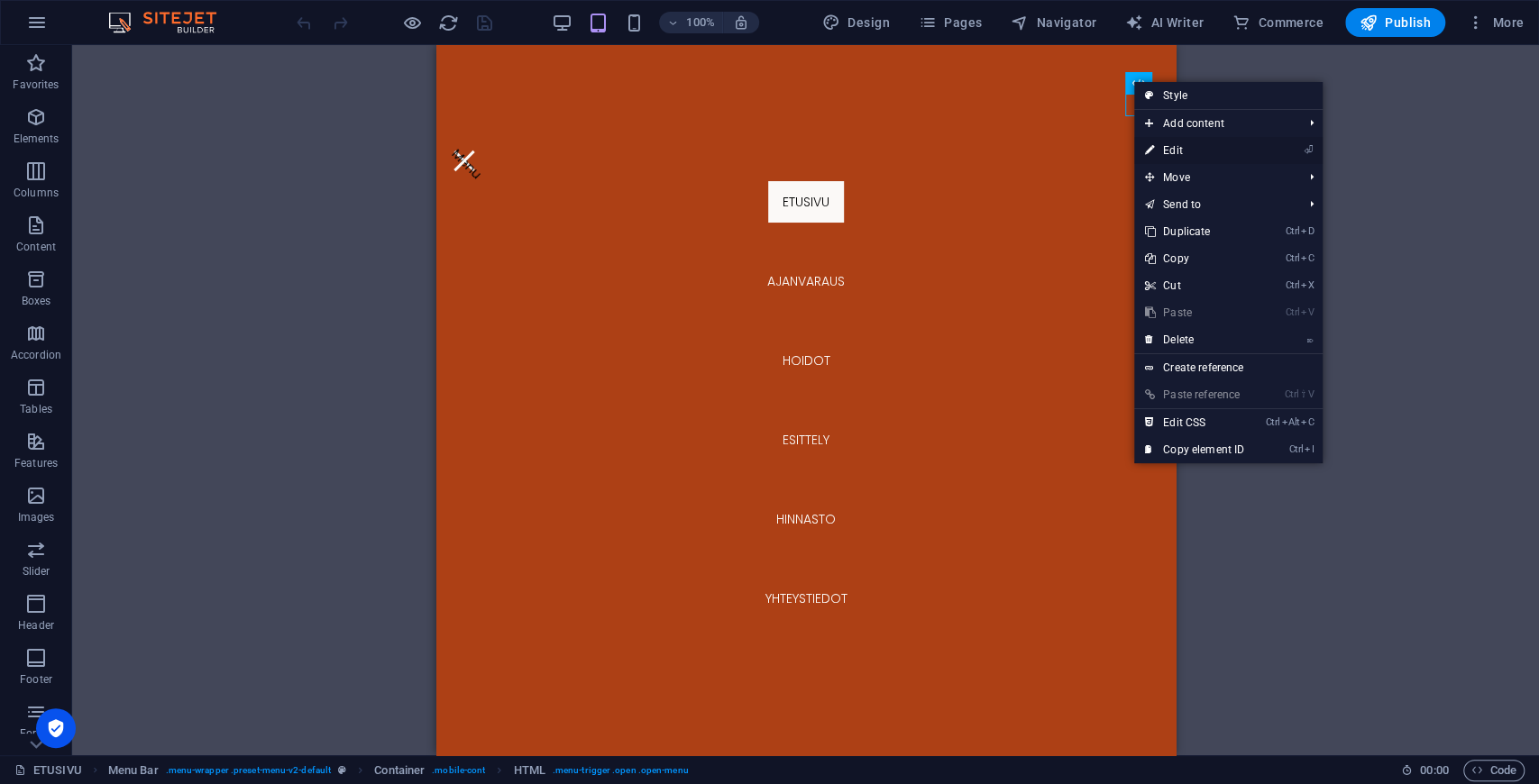 click on "⏎  Edit" at bounding box center (1195, 150) 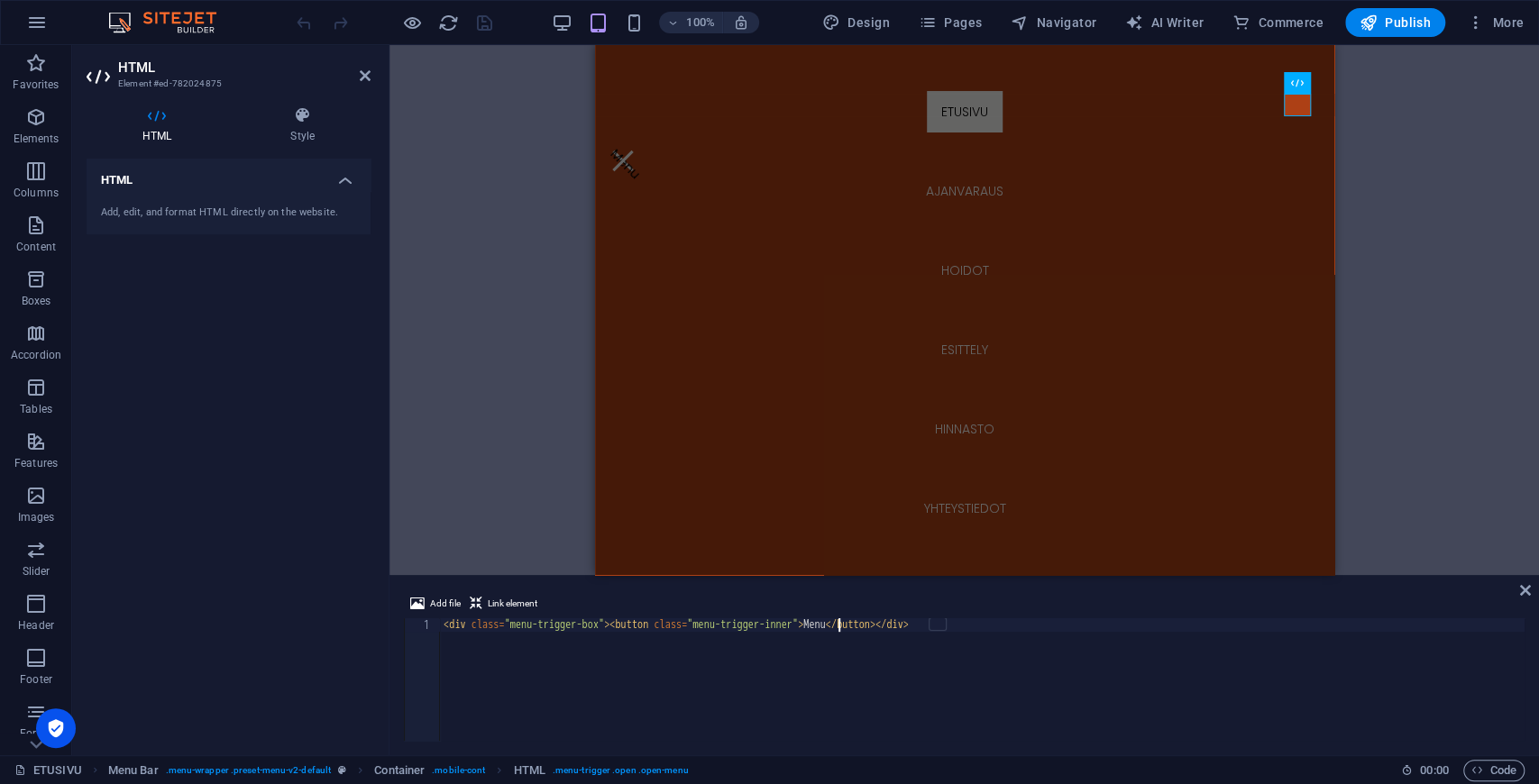 click on "< div   class = "menu-trigger-box" > < button   class = "menu-trigger-inner" > Menu </ button > </ div >" at bounding box center [982, 693] 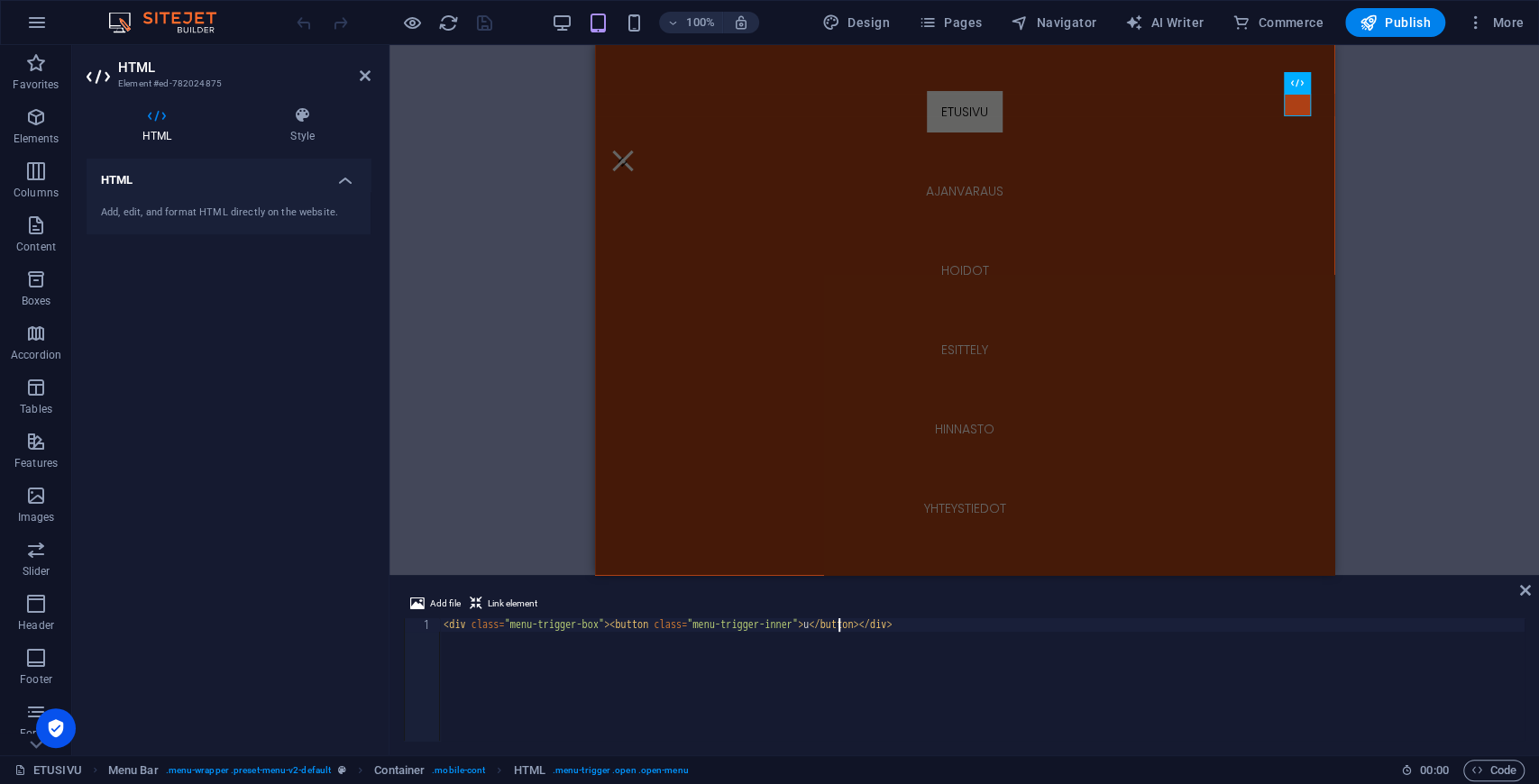 type on "<div class="menu-trigger-box"><button class="menu-trigger-inner"></button></div>" 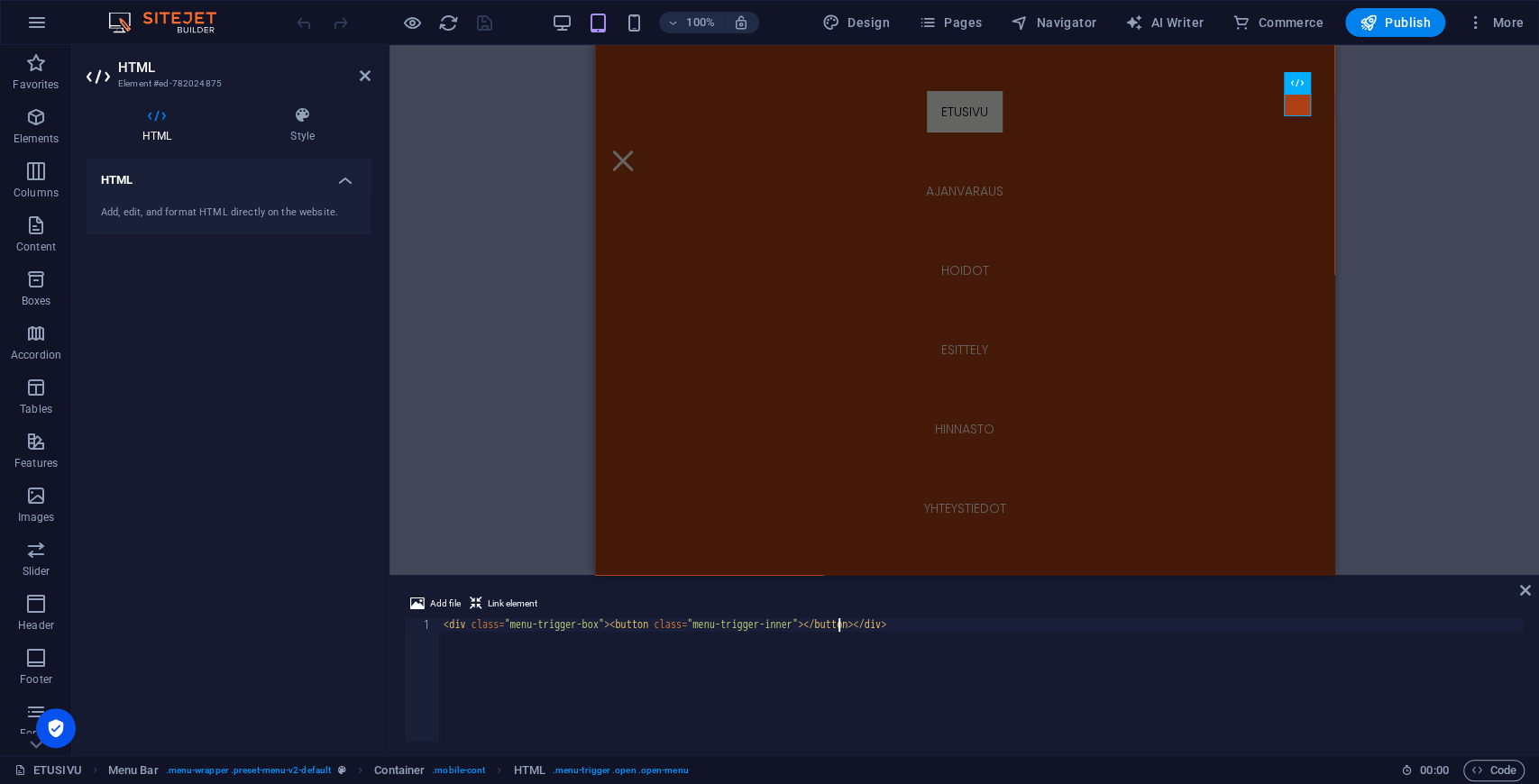 click on "2 columns   Menu Bar   Menu Bar   Menu   Container   HTML" at bounding box center [964, 310] 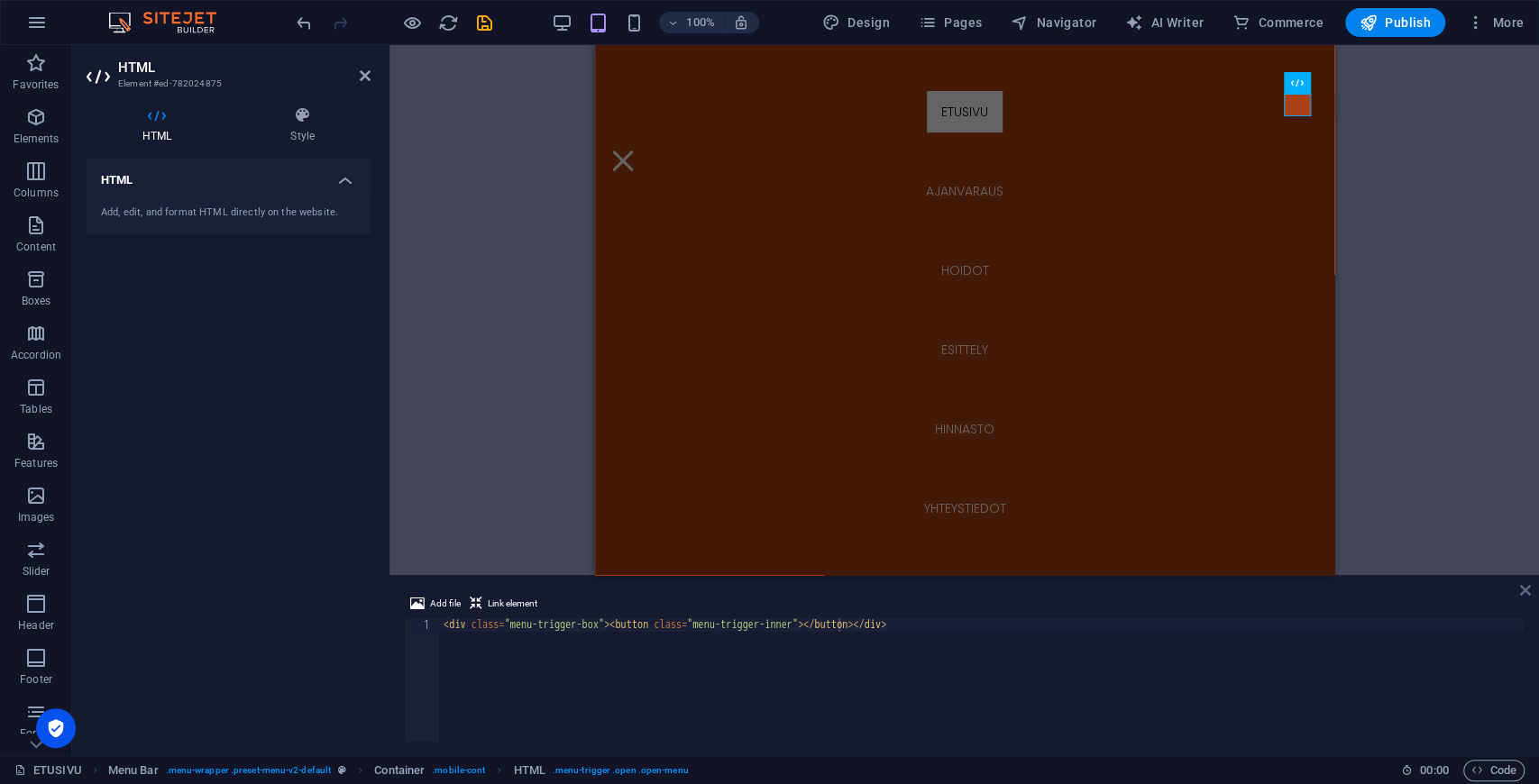 click at bounding box center (1525, 590) 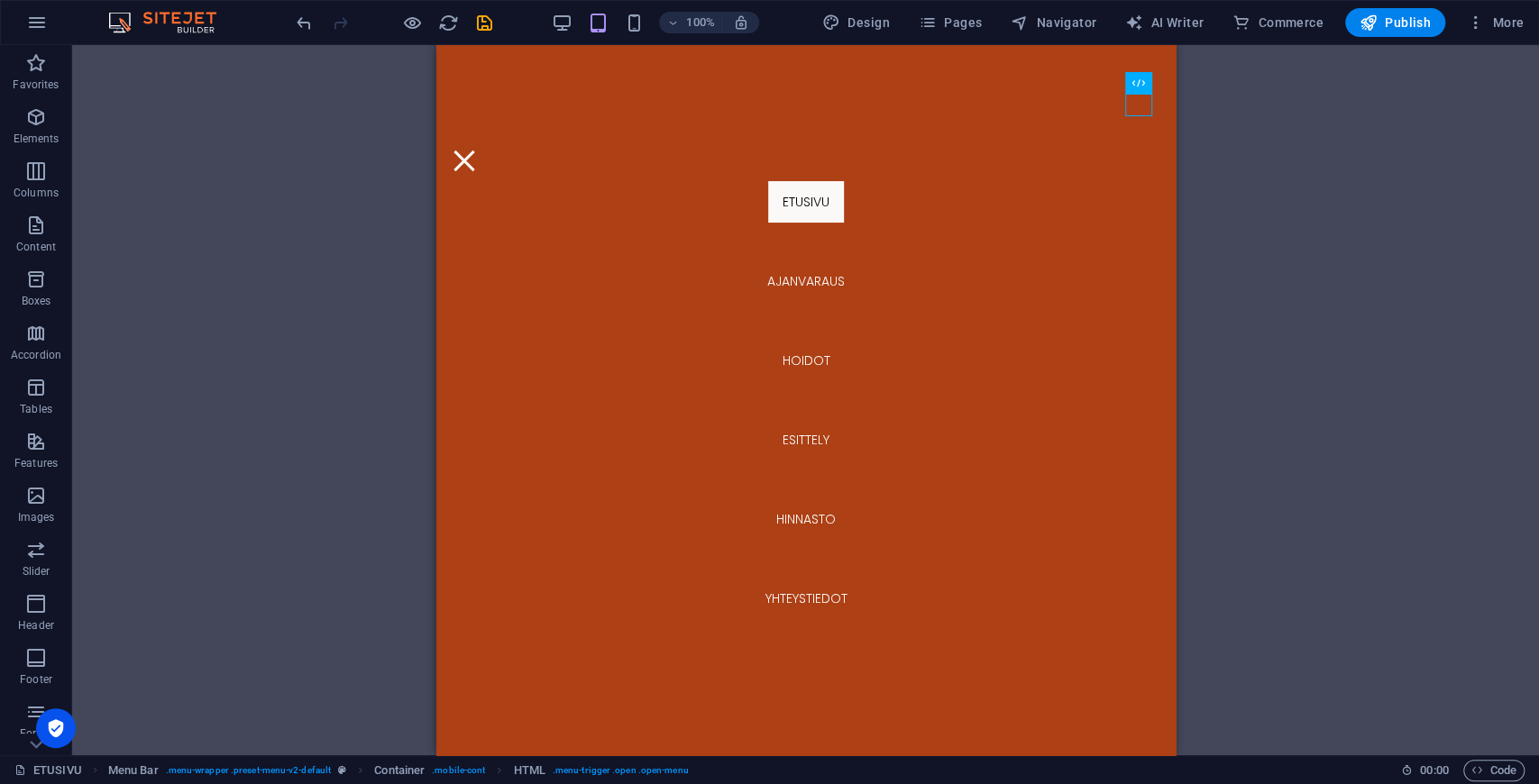 click on "2 columns   Menu Bar   Menu Bar   Menu   Container   HTML" at bounding box center (805, 400) 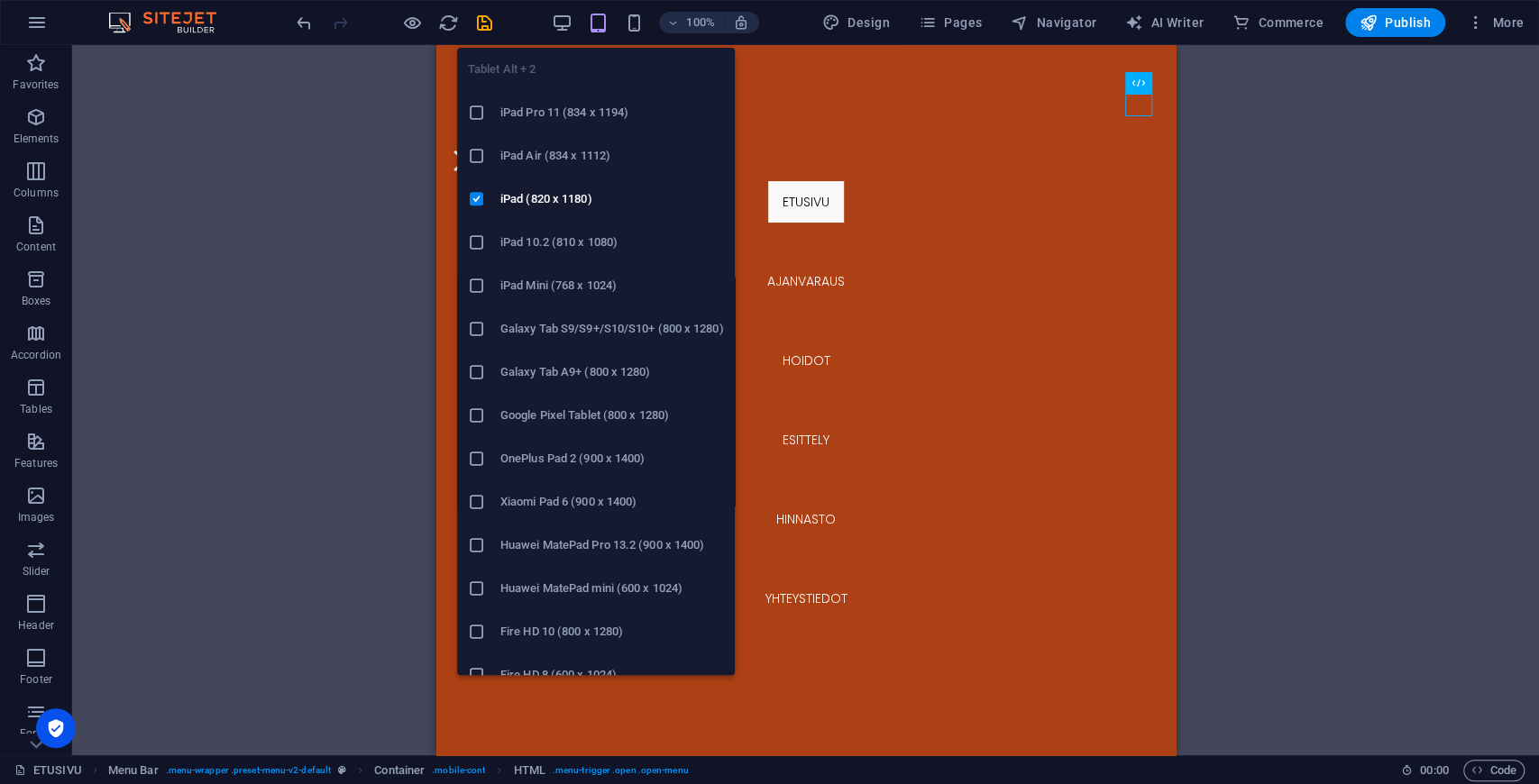 click at bounding box center (597, 23) 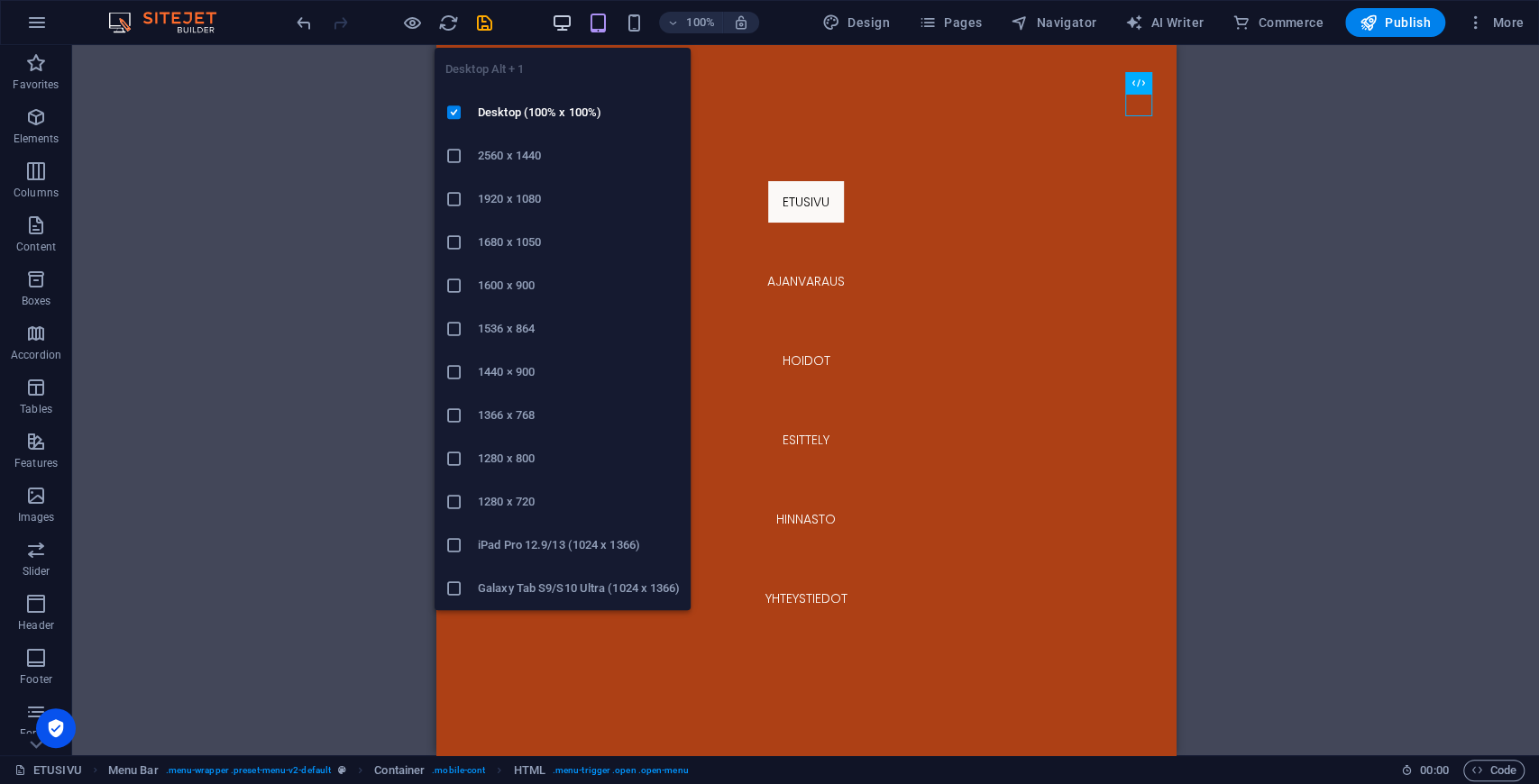 click at bounding box center (561, 23) 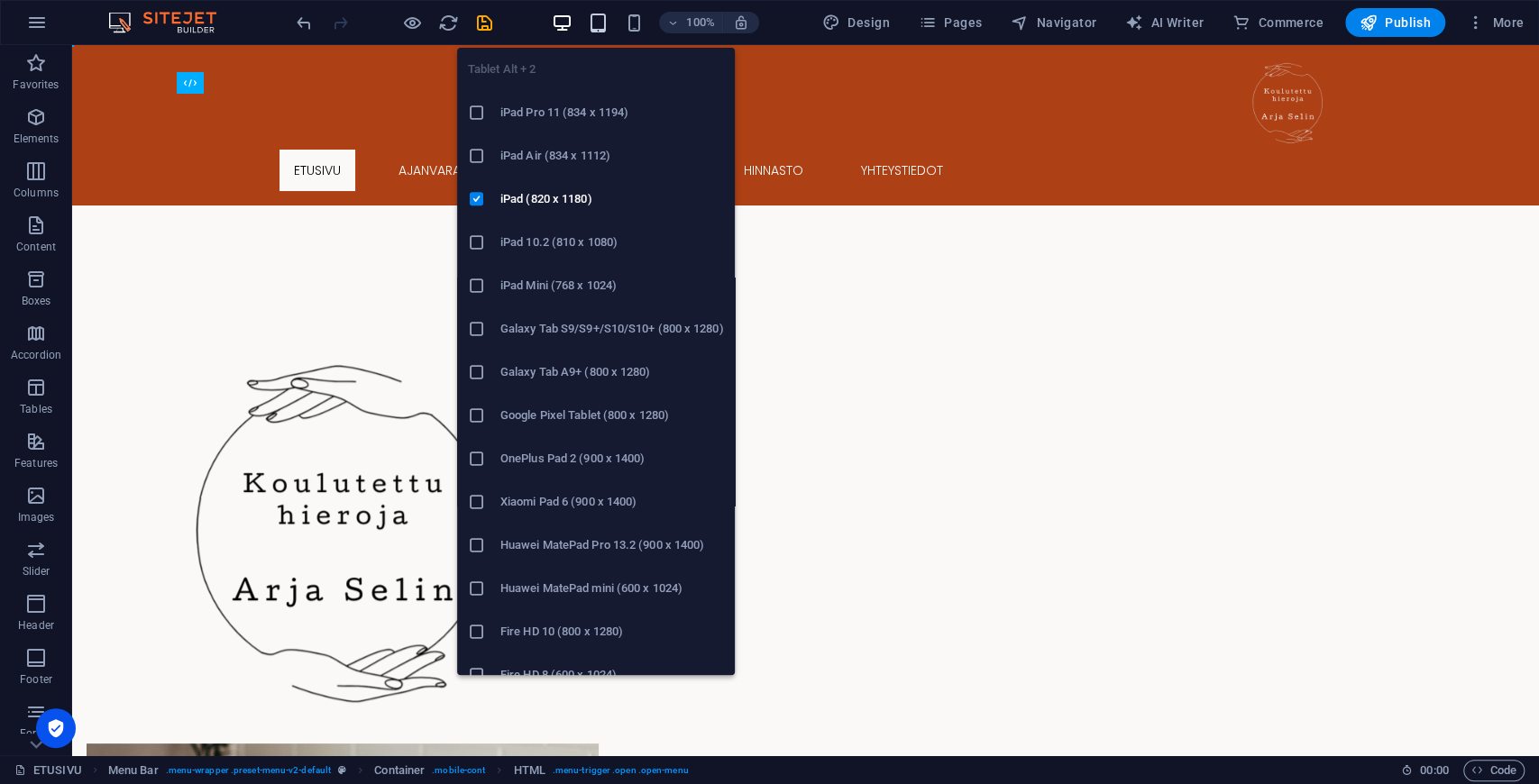 click at bounding box center [598, 23] 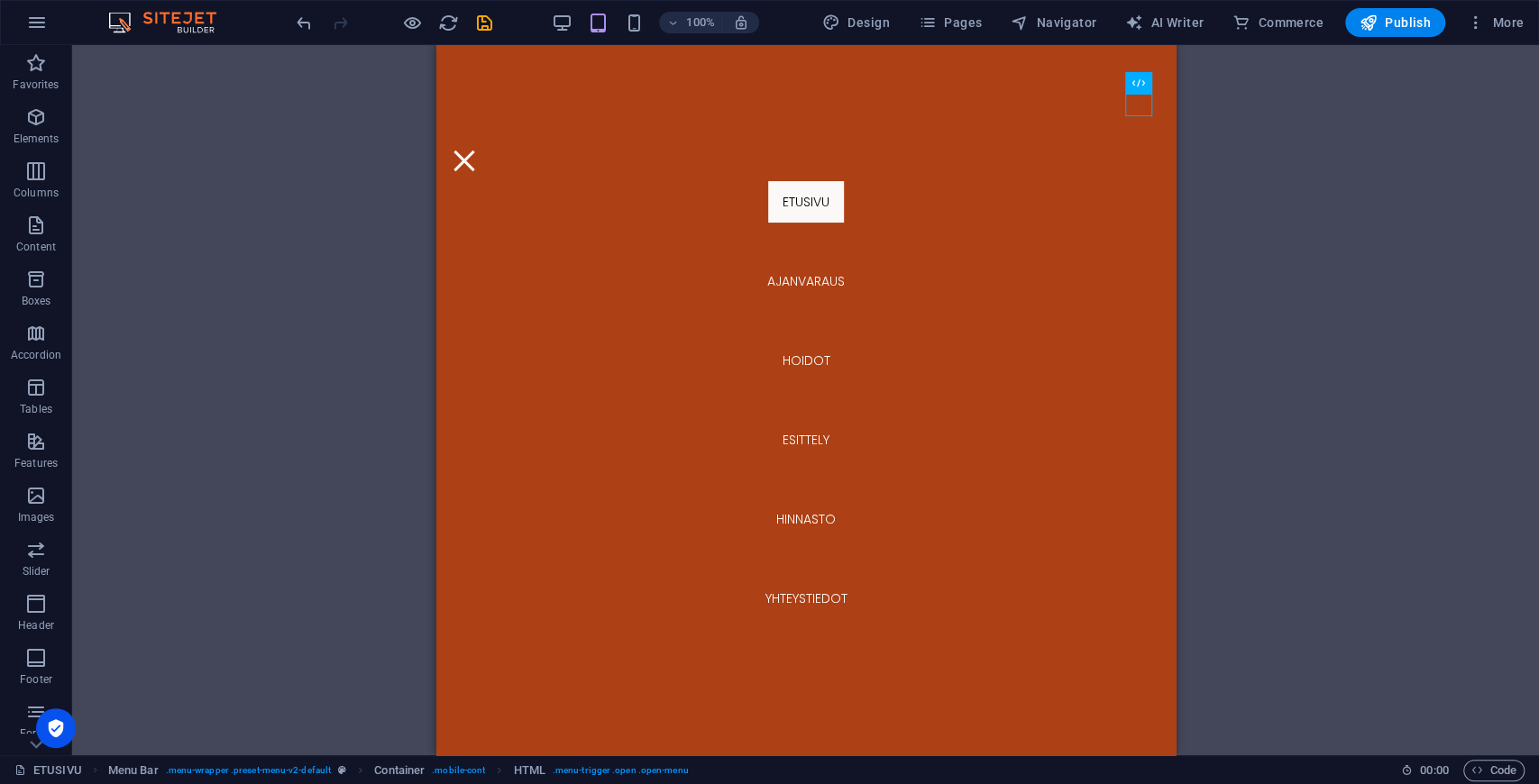 click on "2 columns   Menu Bar   Menu Bar   Menu   Container   HTML   Button   Container   Image   Container" at bounding box center (805, 400) 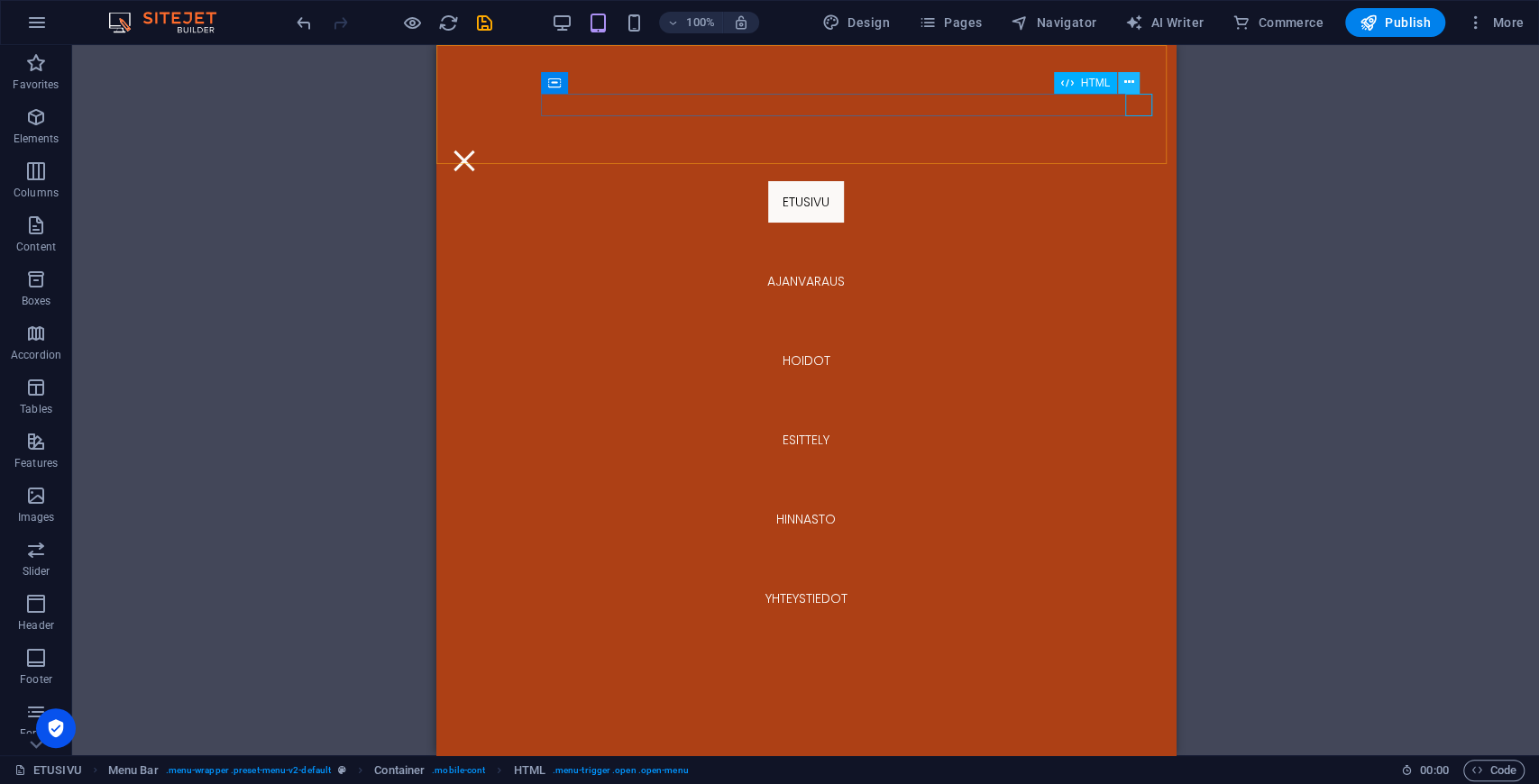 click at bounding box center (1129, 82) 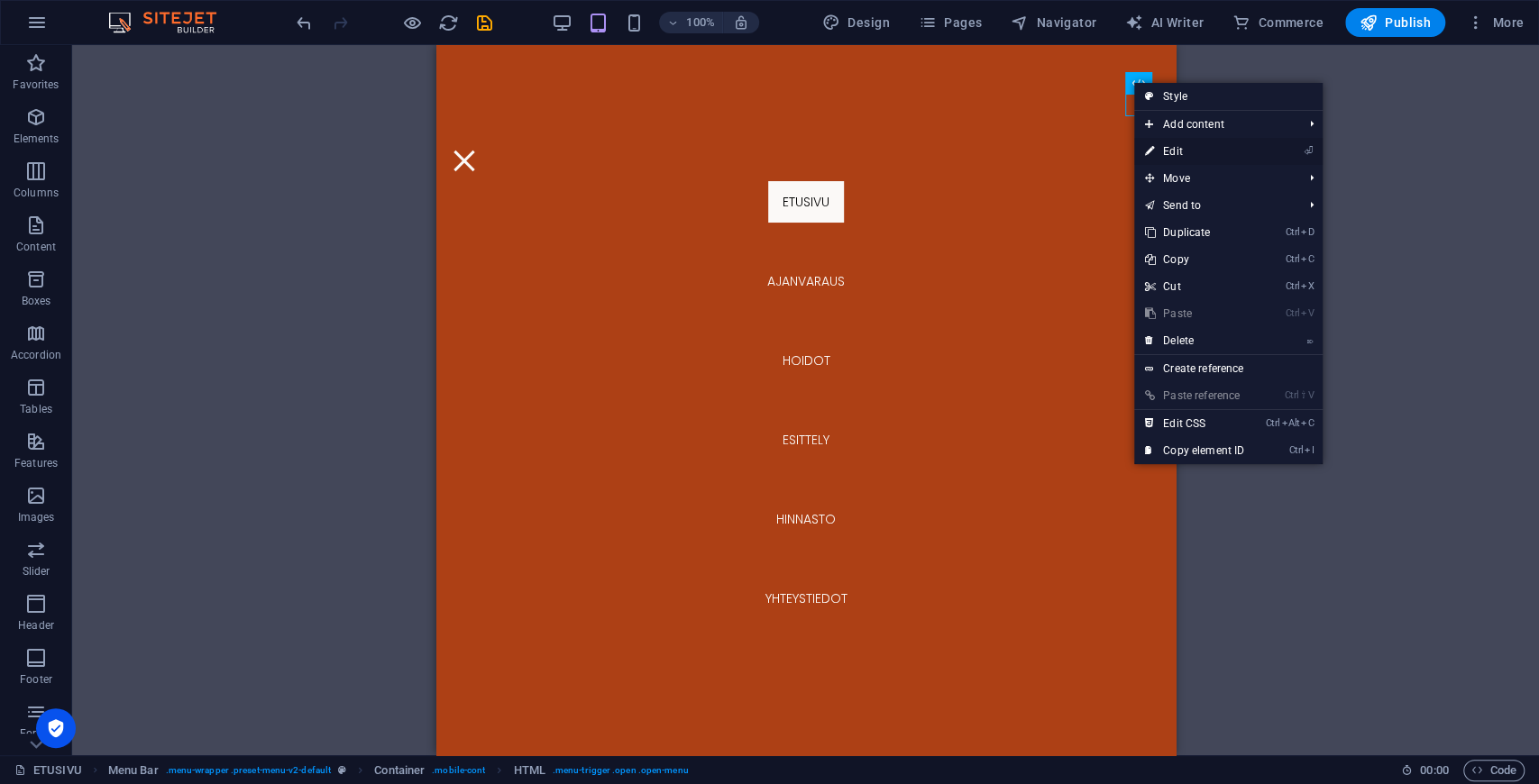 click on "⏎  Edit" at bounding box center [1195, 151] 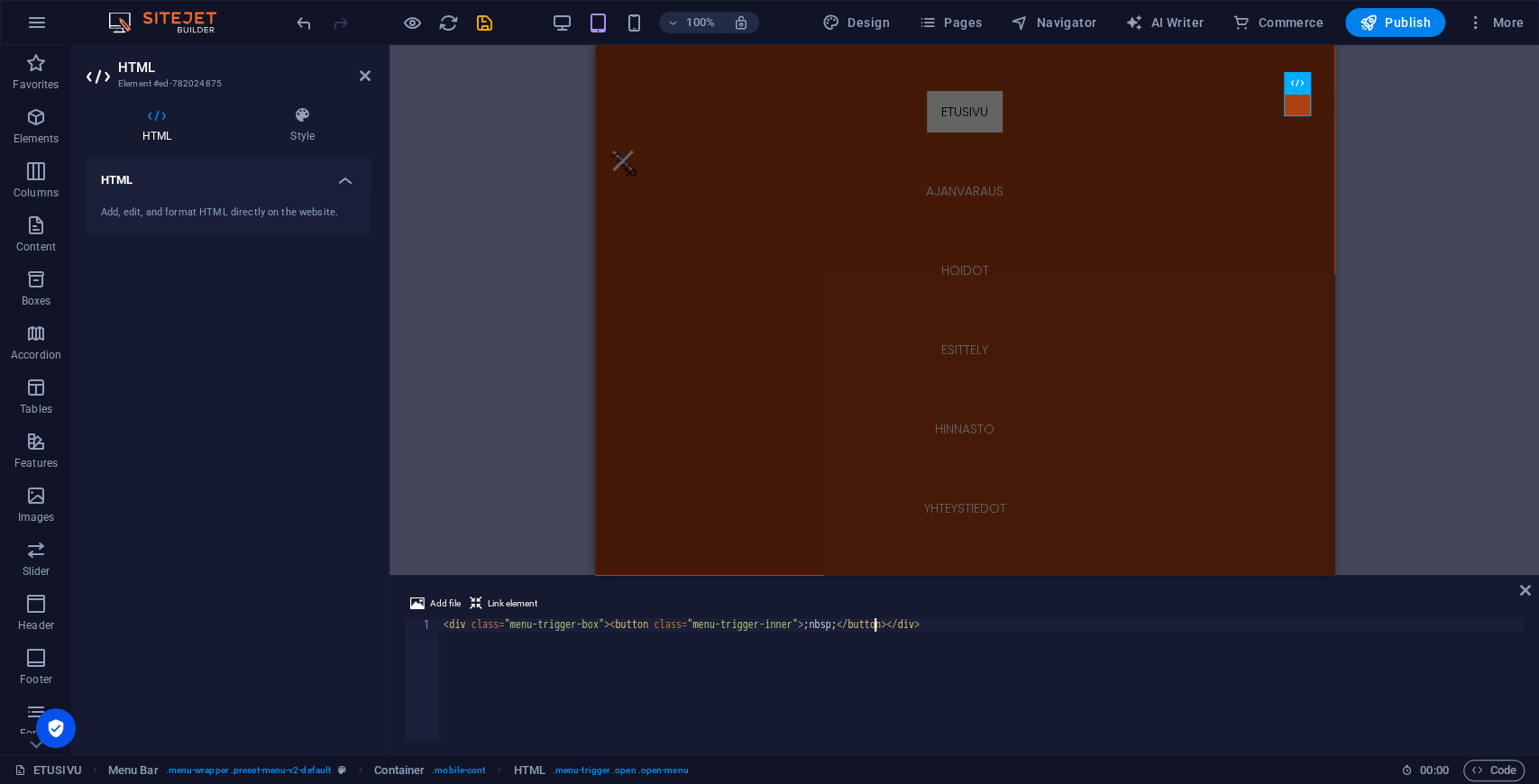 scroll, scrollTop: 0, scrollLeft: 34, axis: horizontal 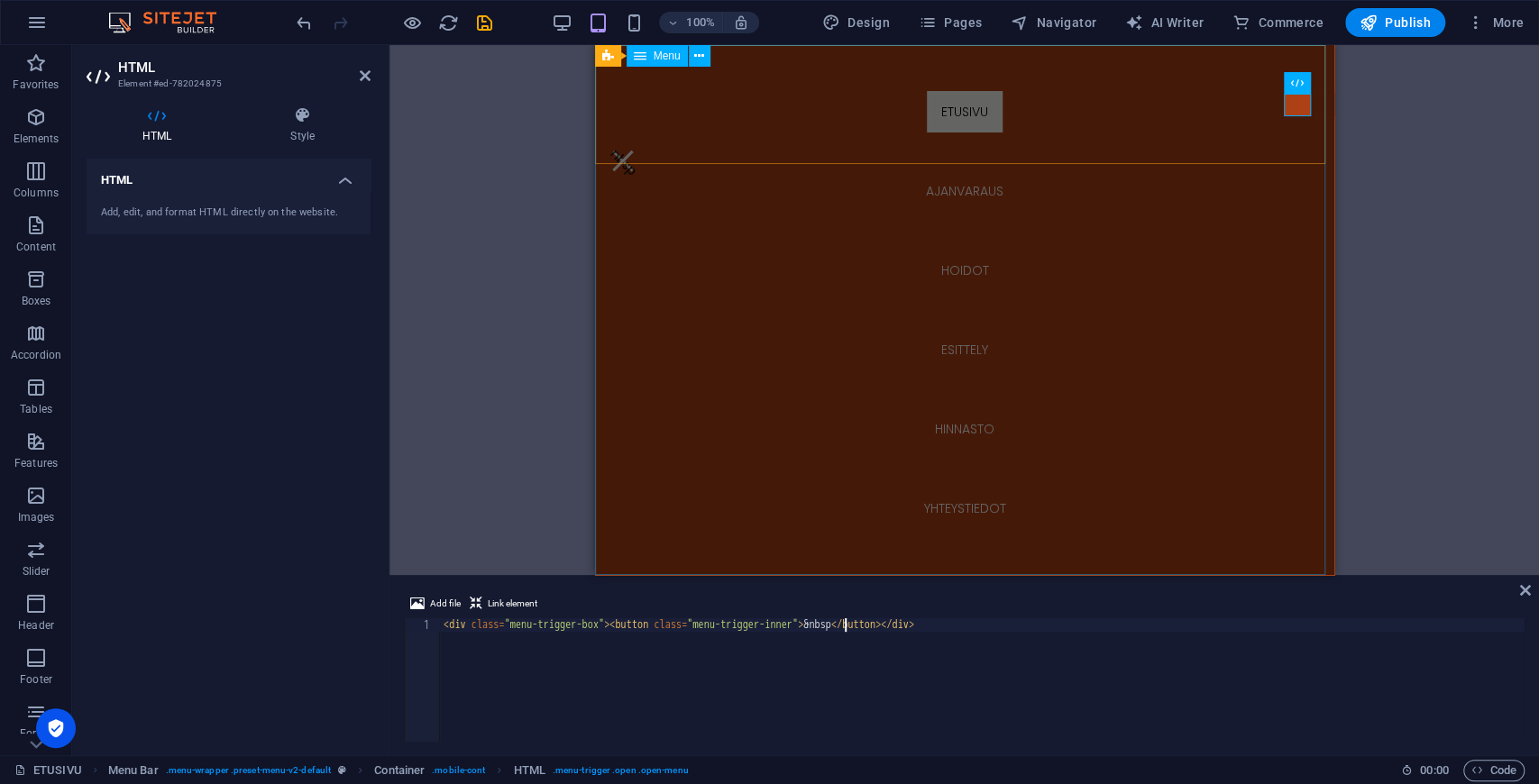 type on "<div class="menu-trigger-box"><button class="menu-trigger-inner">&nbsp</button></div>" 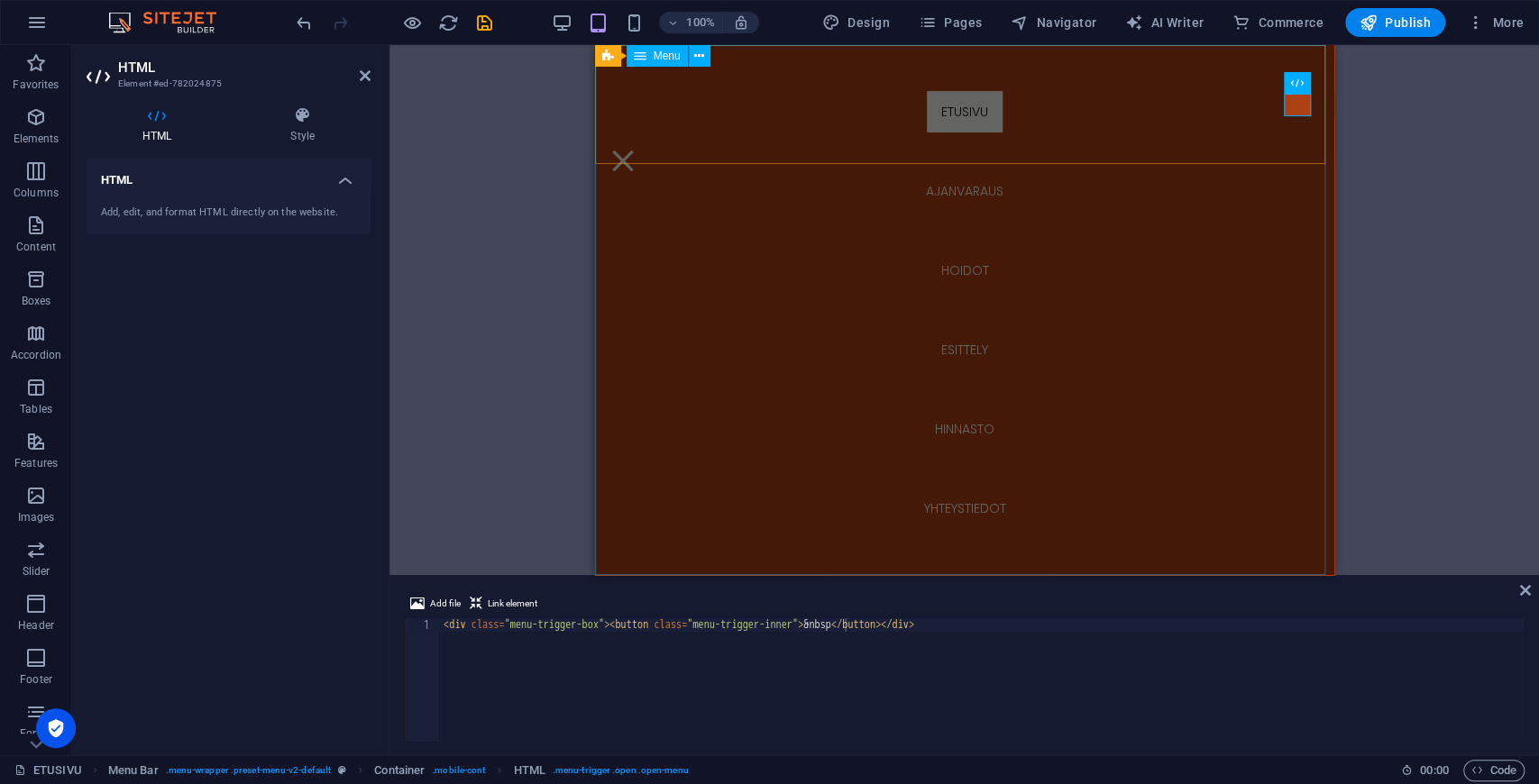 click on "ETUSIVU AJANVARAUS HOIDOT ESITTELY HINNASTO YHTEYSTIEDOT" at bounding box center (964, 310) 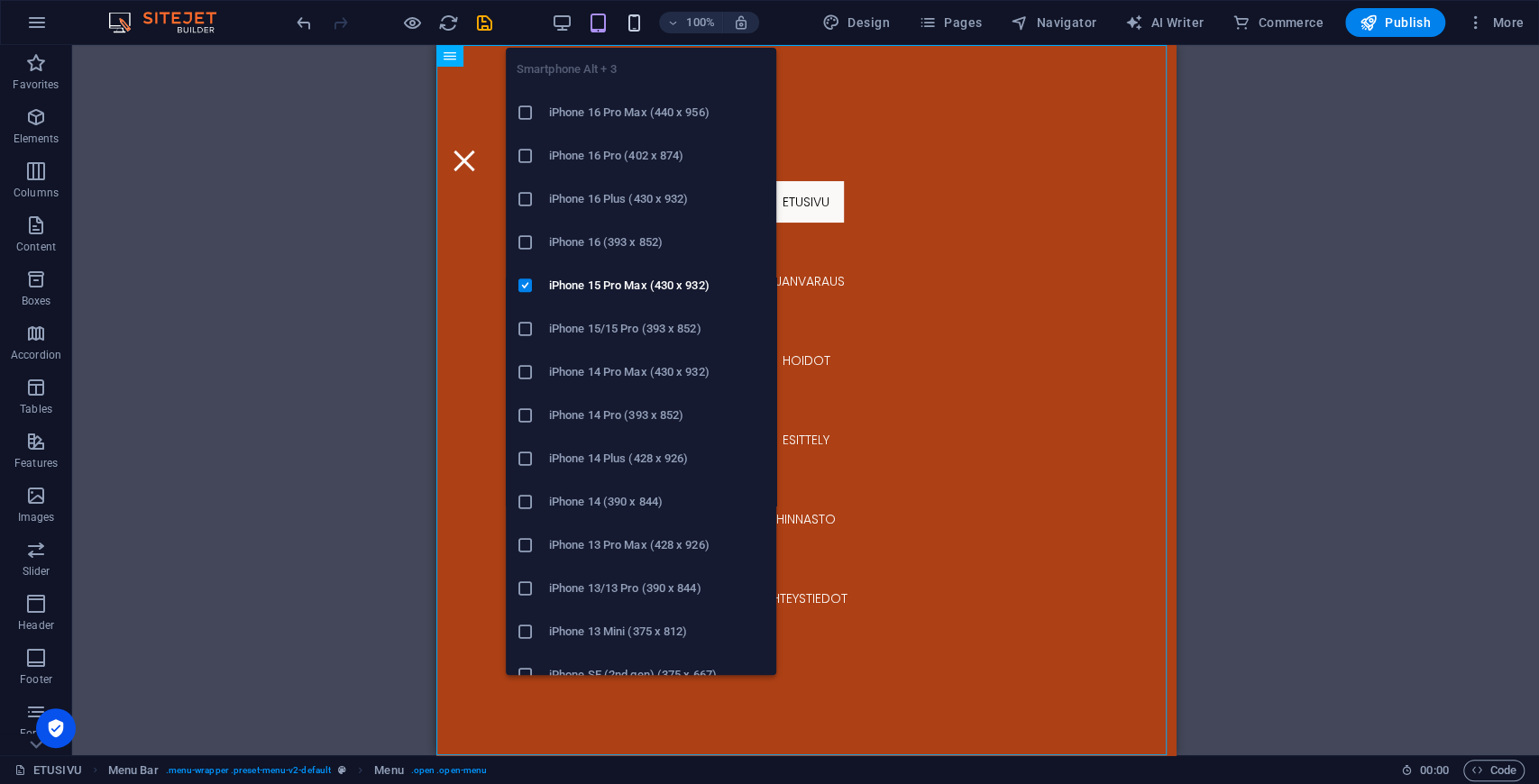 click at bounding box center [633, 23] 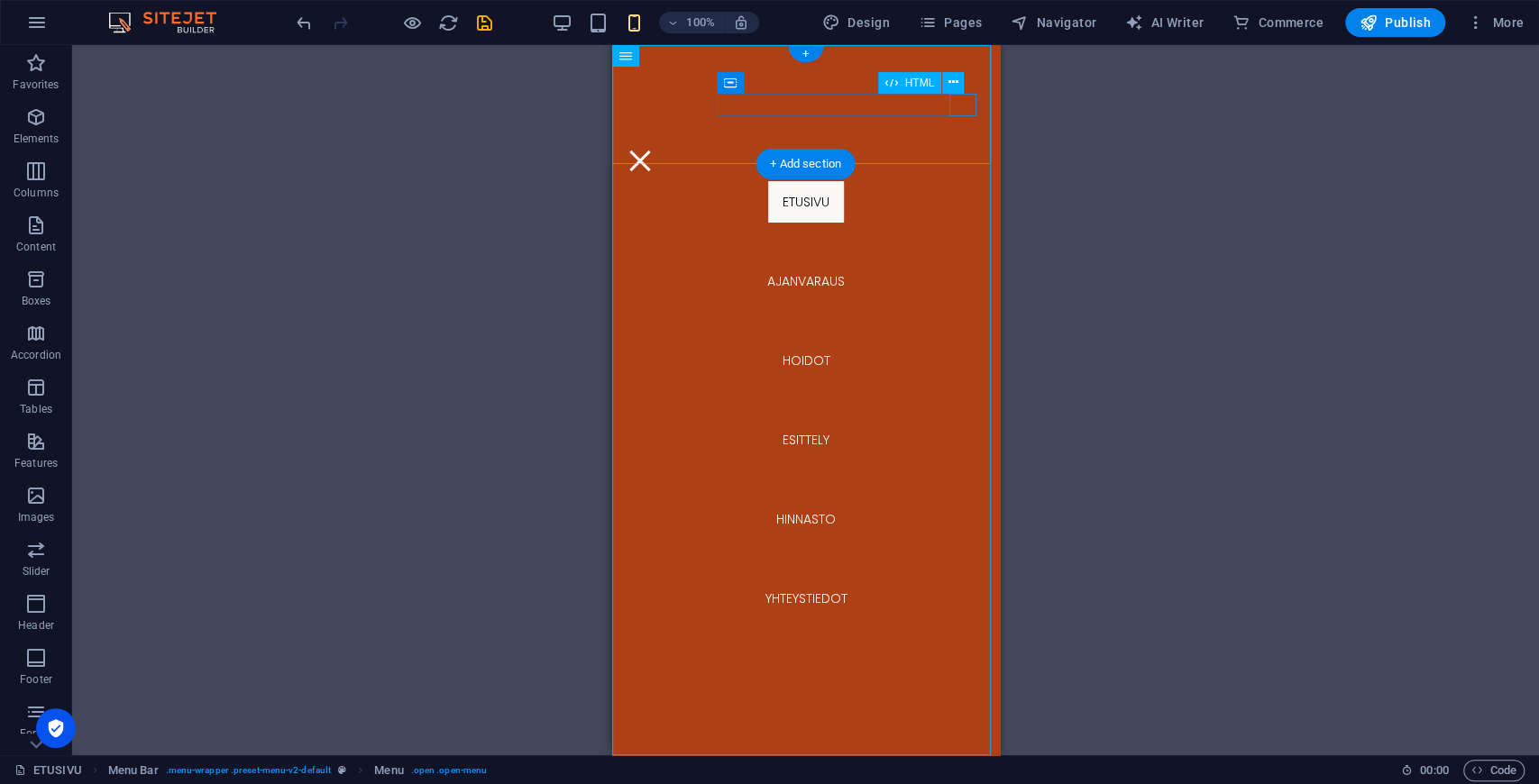 click at bounding box center [805, 160] 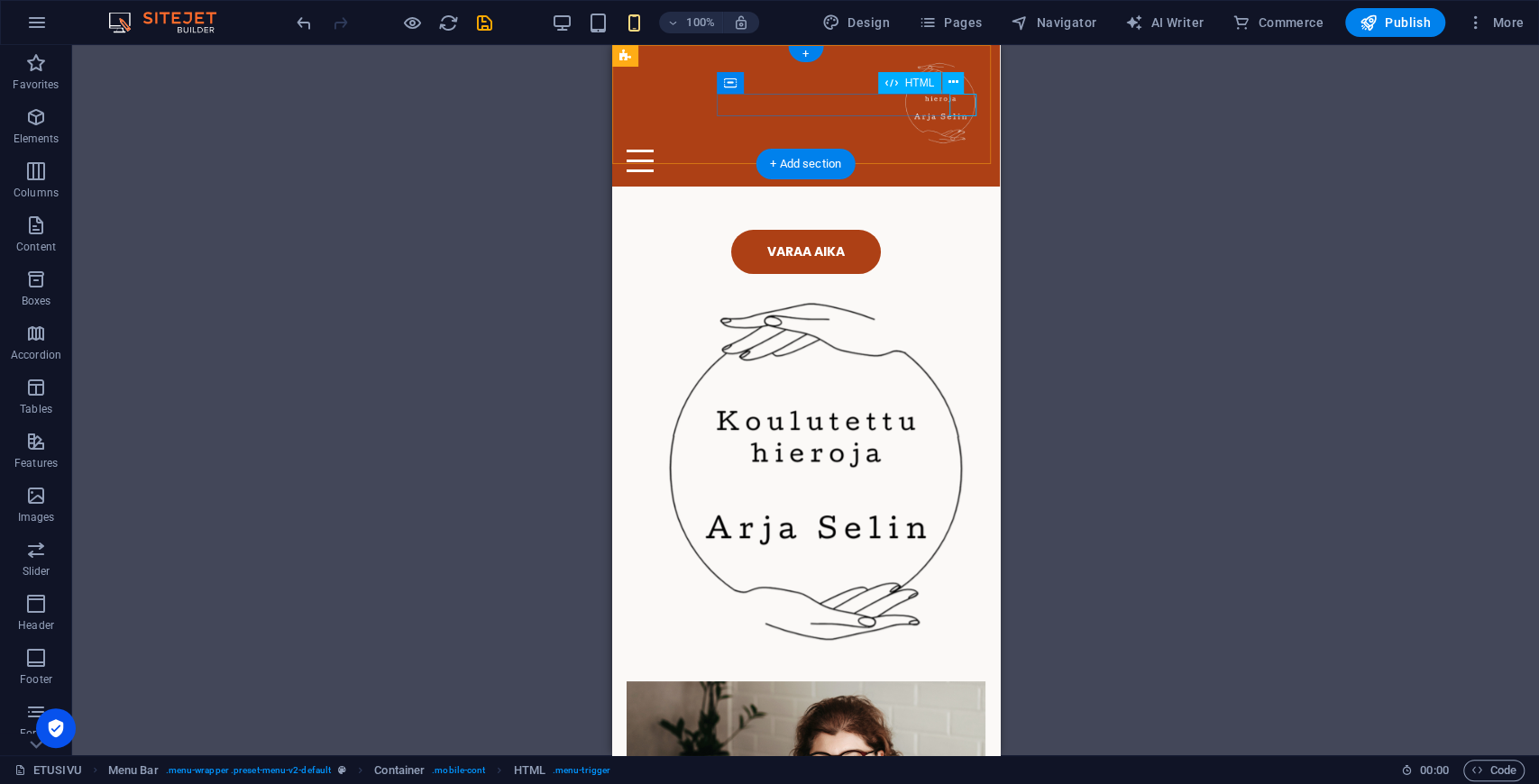 click at bounding box center [805, 160] 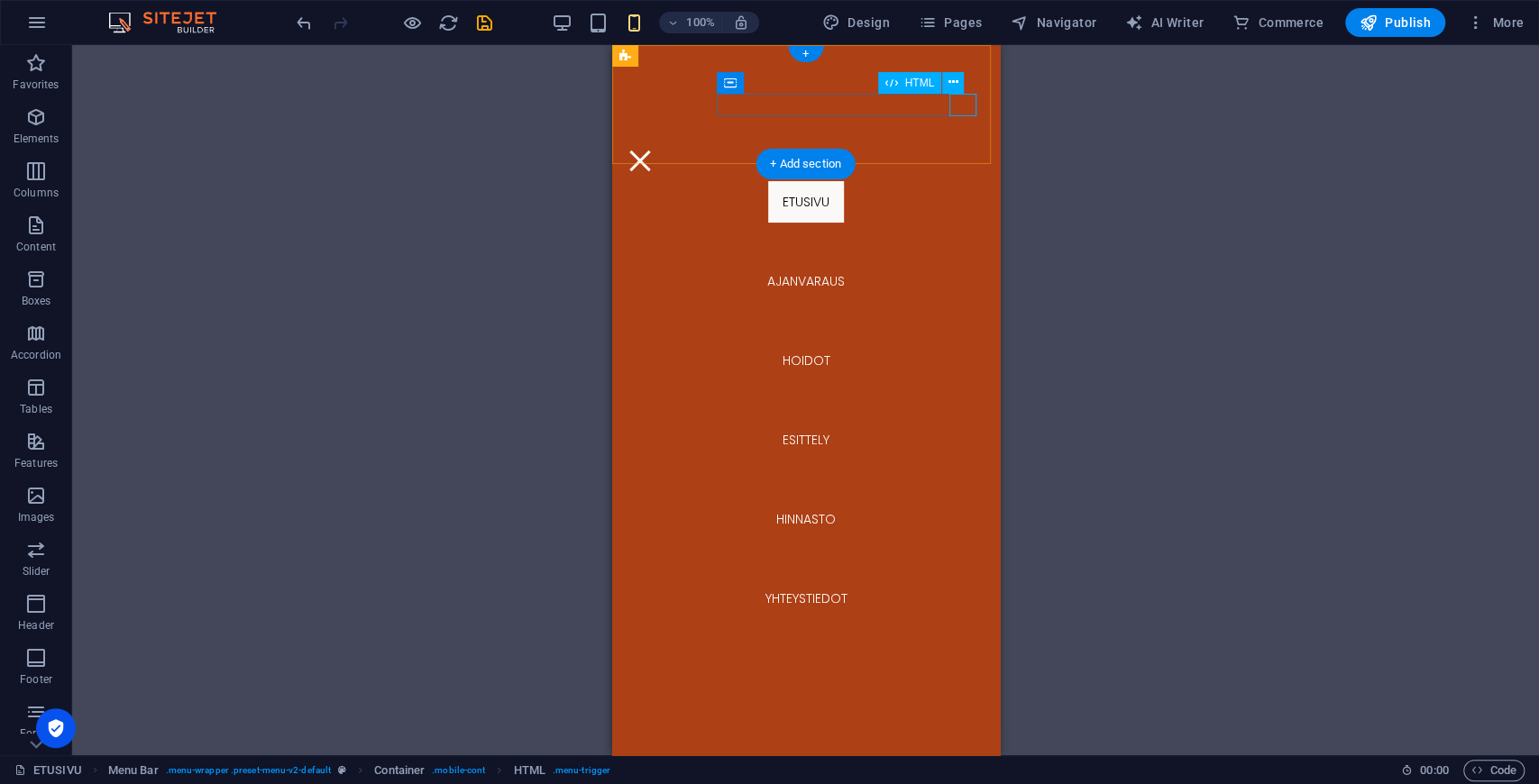 click at bounding box center [805, 160] 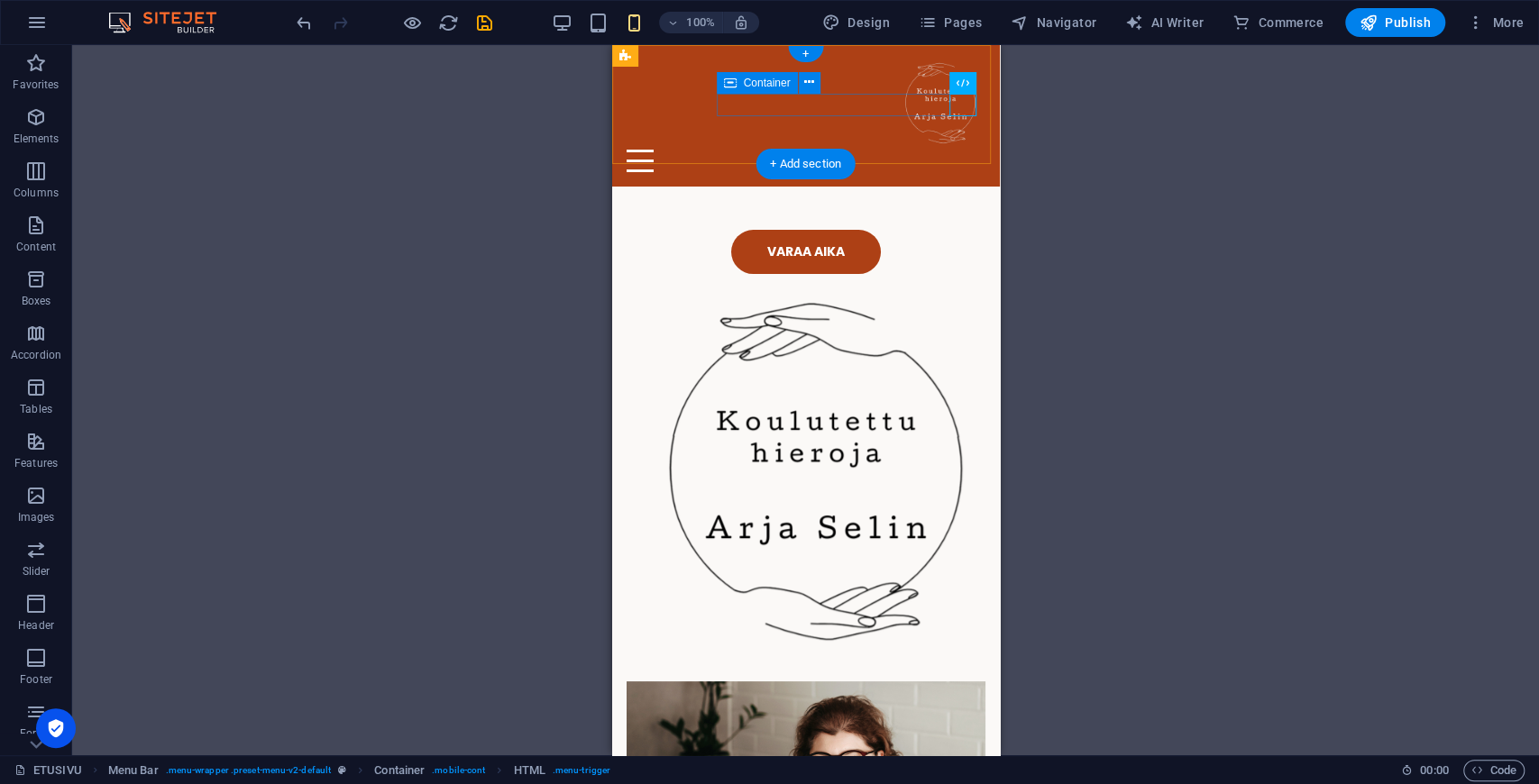 click at bounding box center (805, 160) 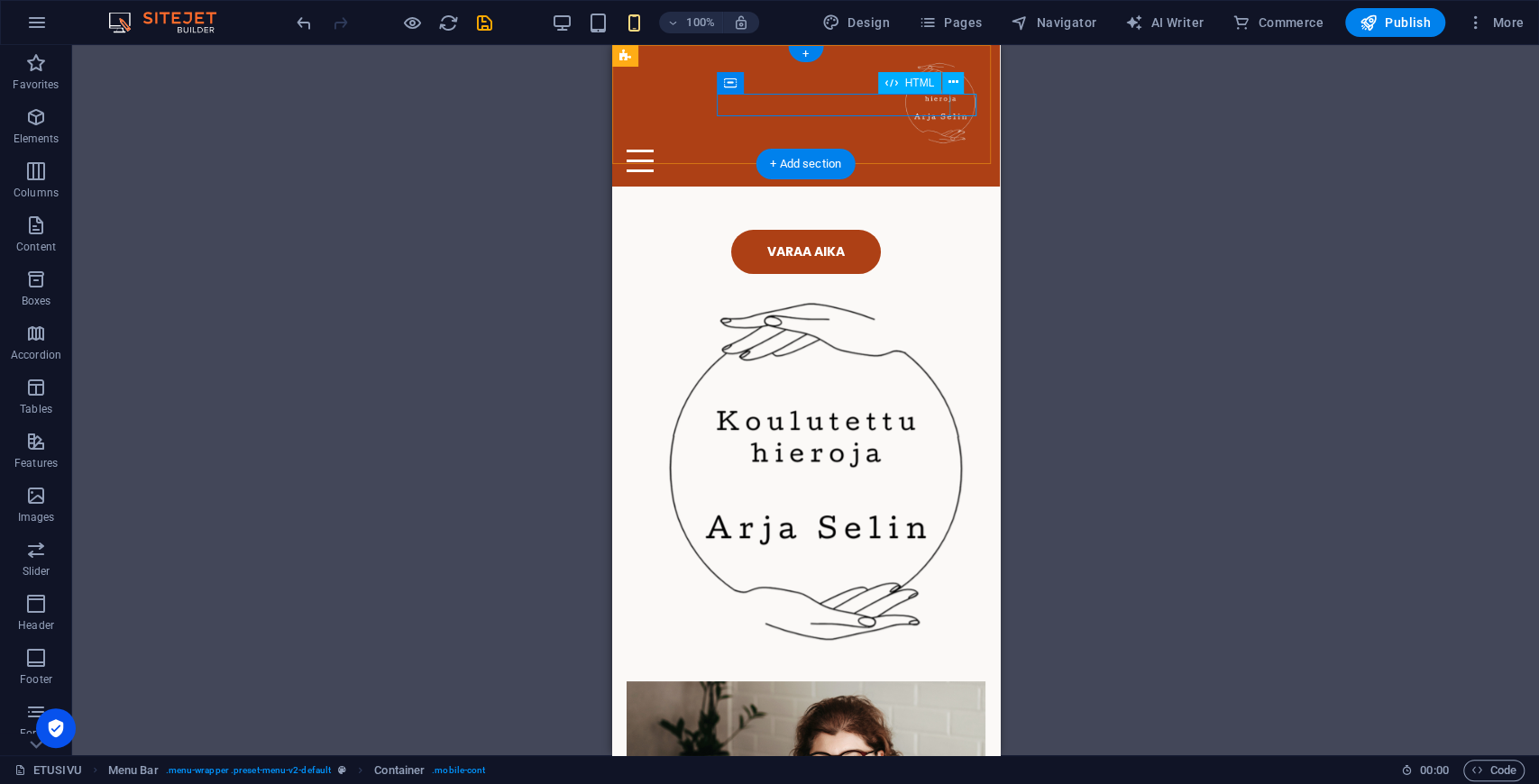 click at bounding box center (805, 160) 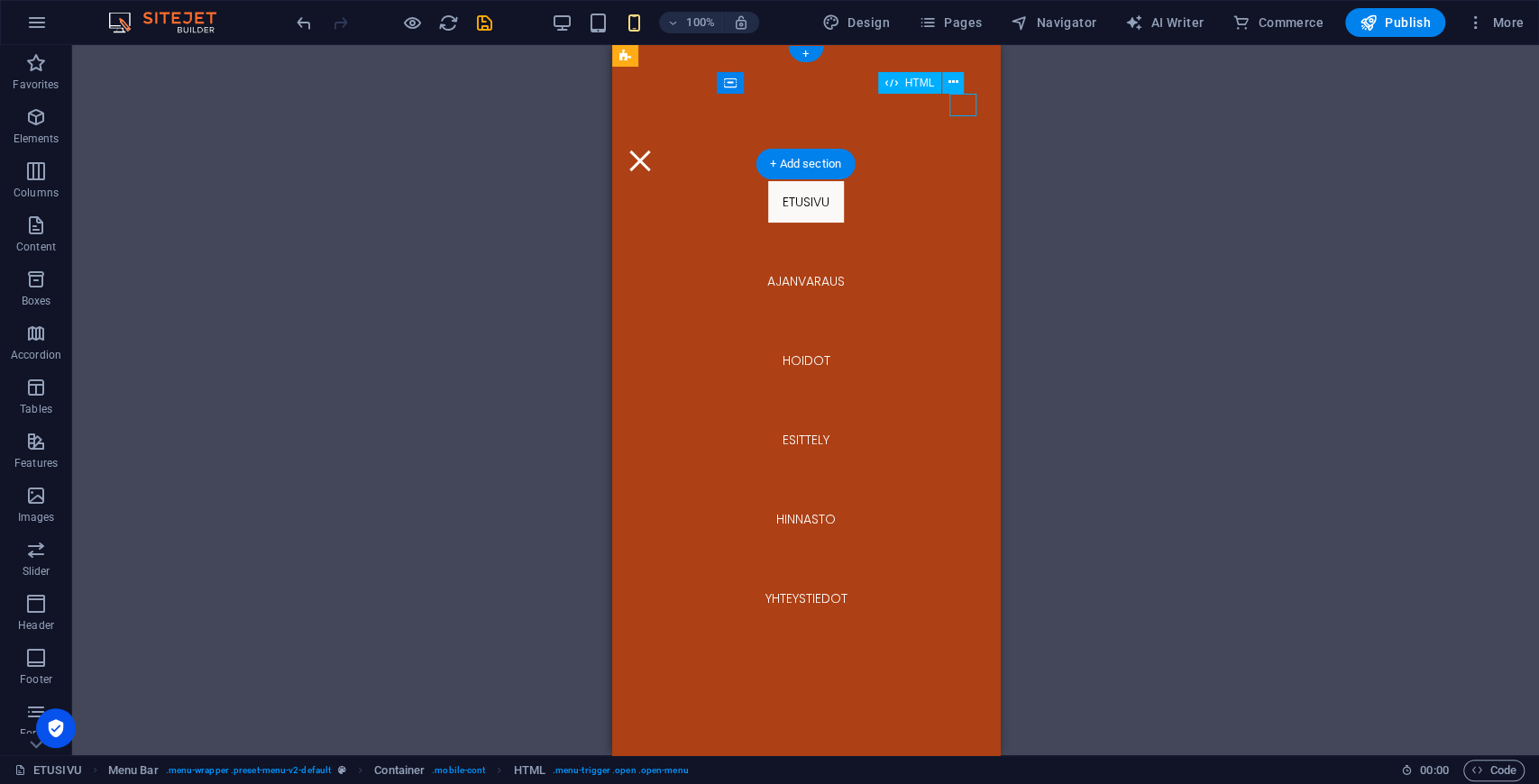 click at bounding box center (805, 160) 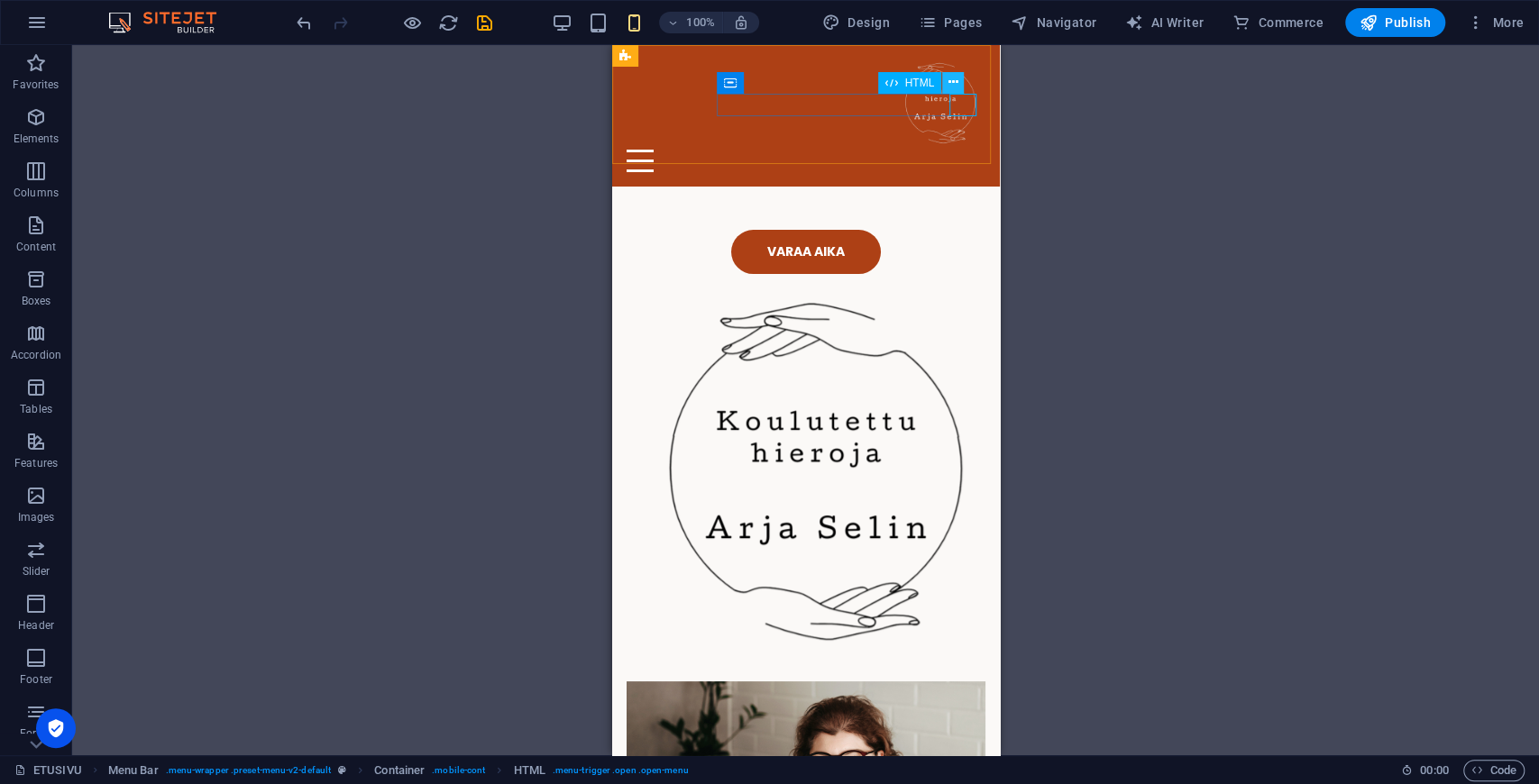 click at bounding box center (953, 82) 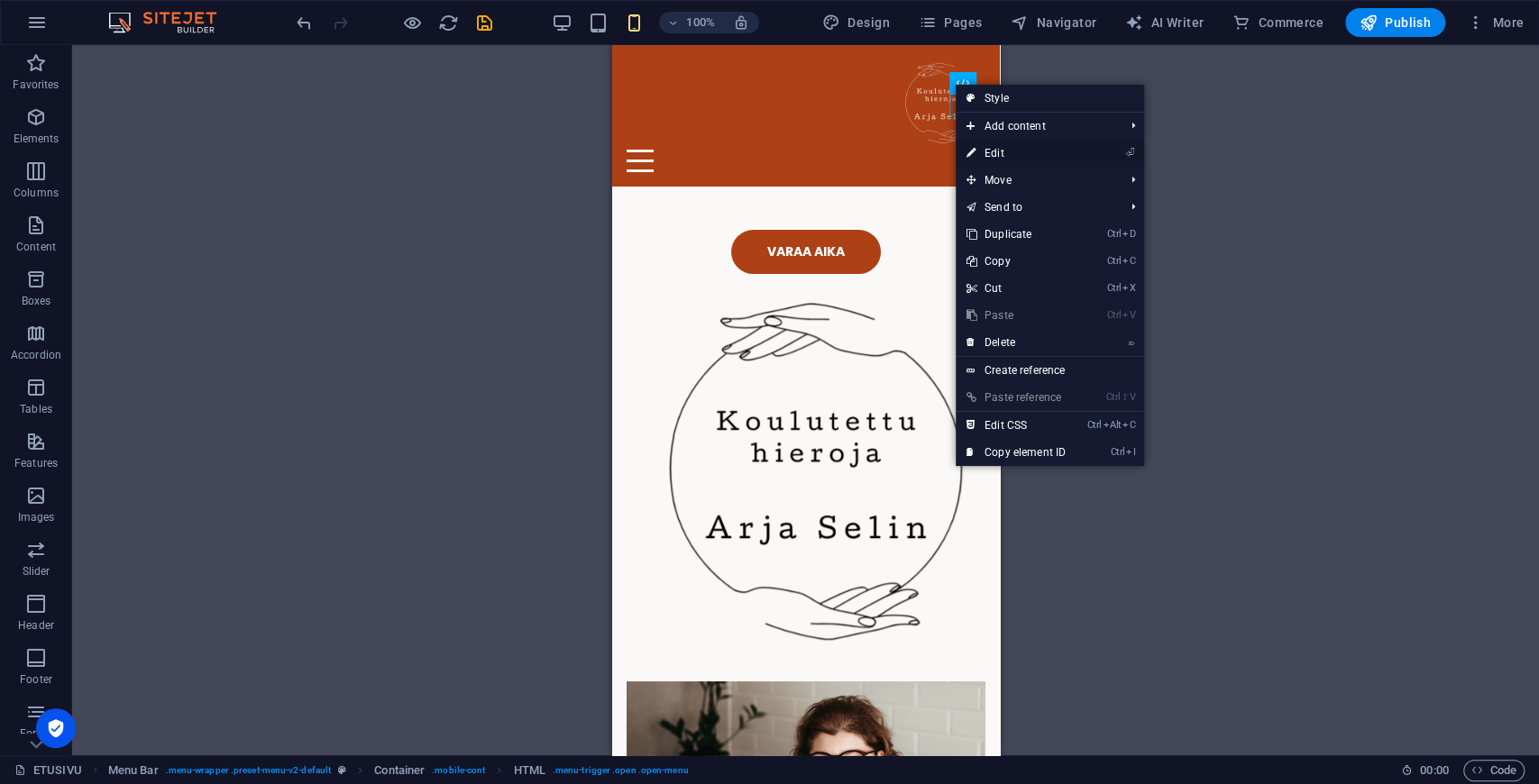 click on "⏎  Edit" at bounding box center (1016, 153) 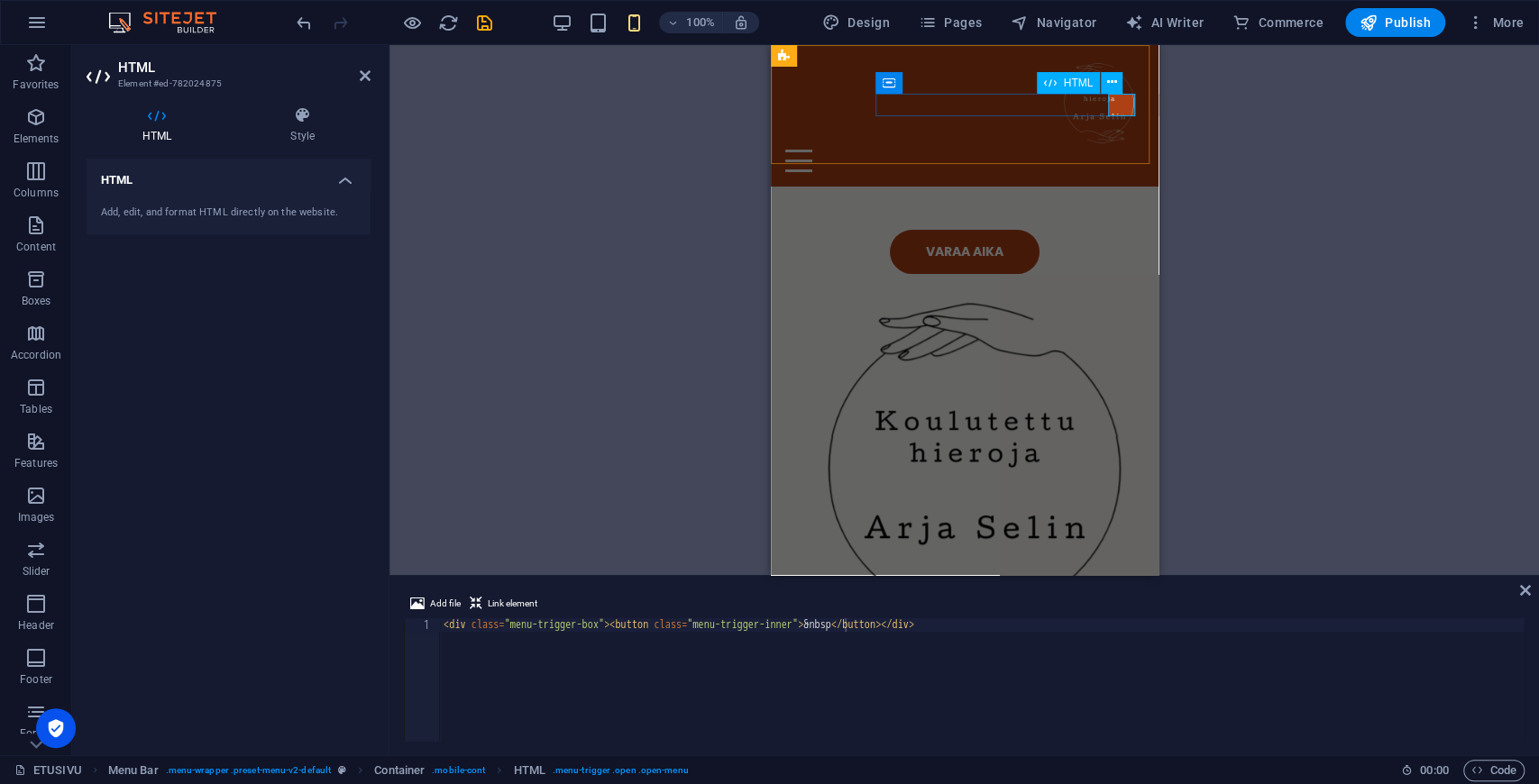 click at bounding box center [964, 160] 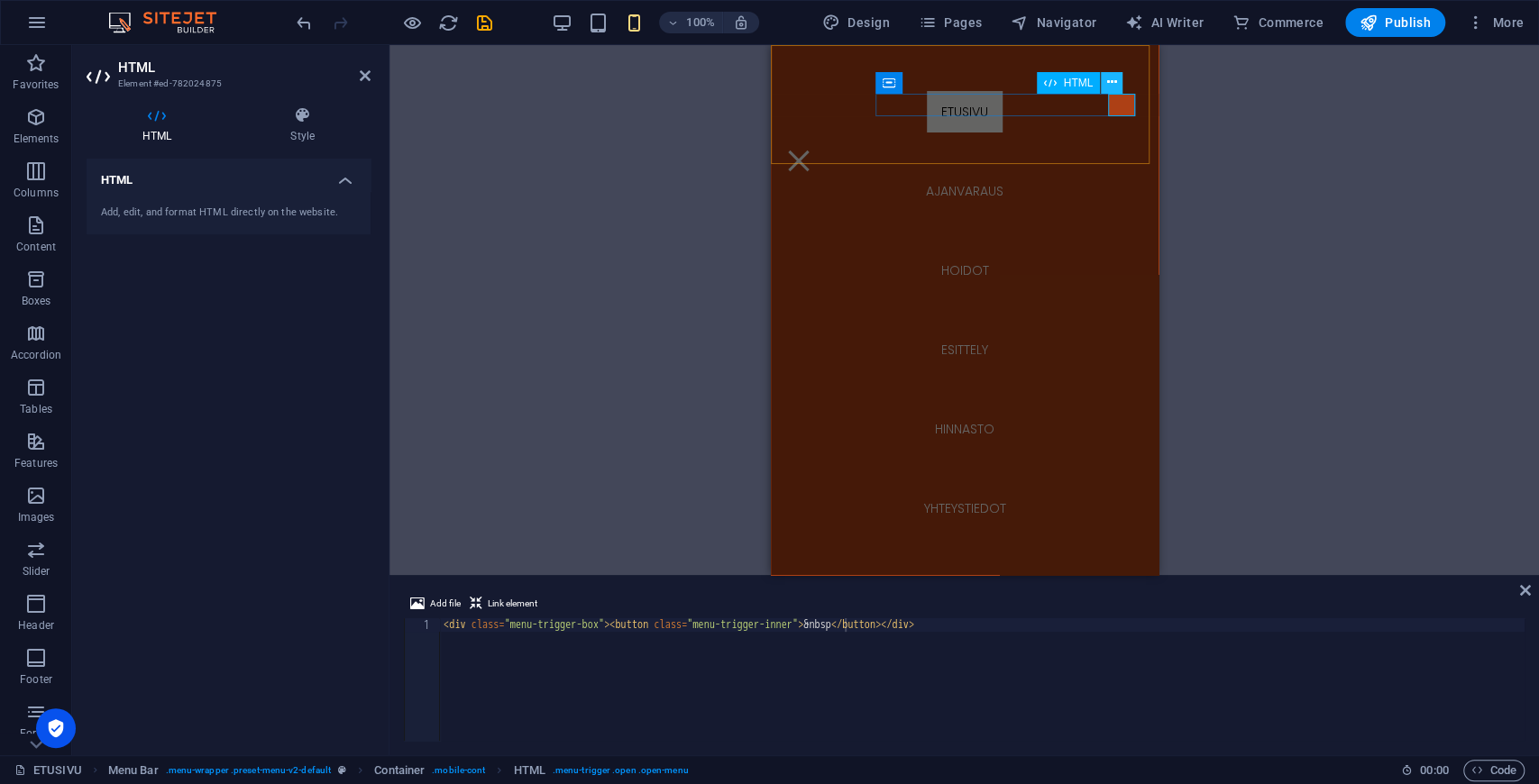 click at bounding box center [1112, 83] 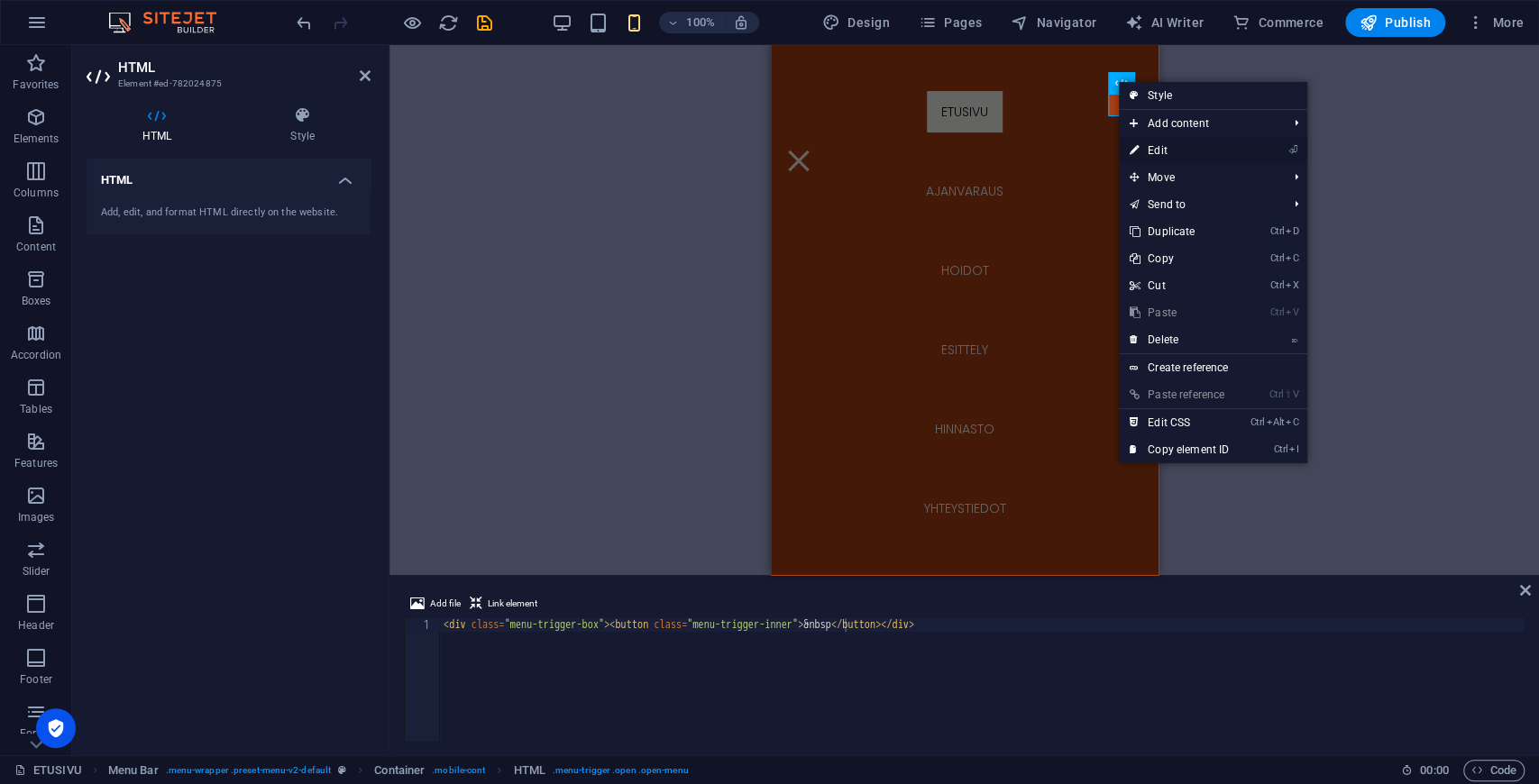 click on "⏎  Edit" at bounding box center (1179, 150) 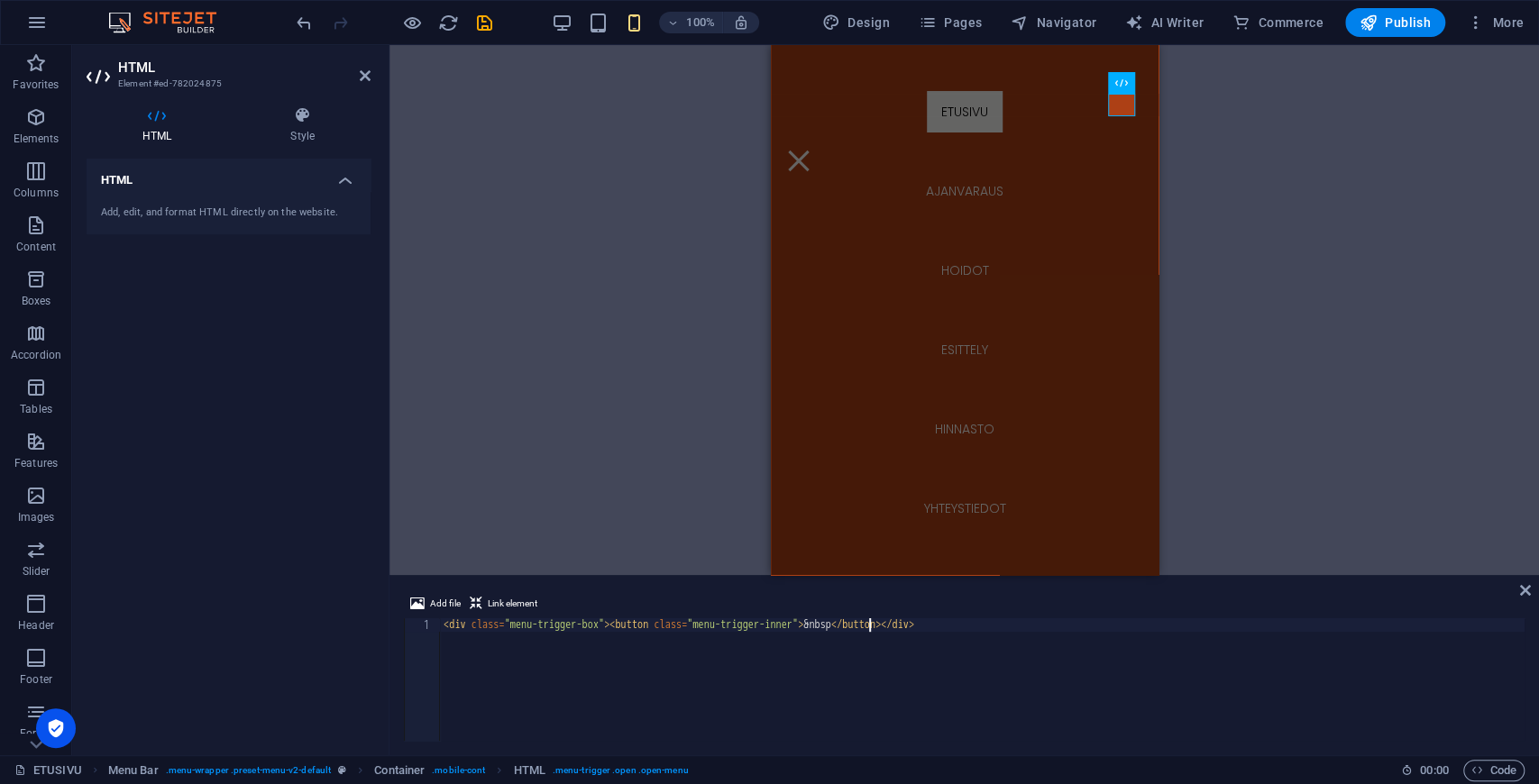 click on "< div   class = "menu-trigger-box" > < button   class = "menu-trigger-inner" > &nbsp </ button > </ div >" at bounding box center (982, 693) 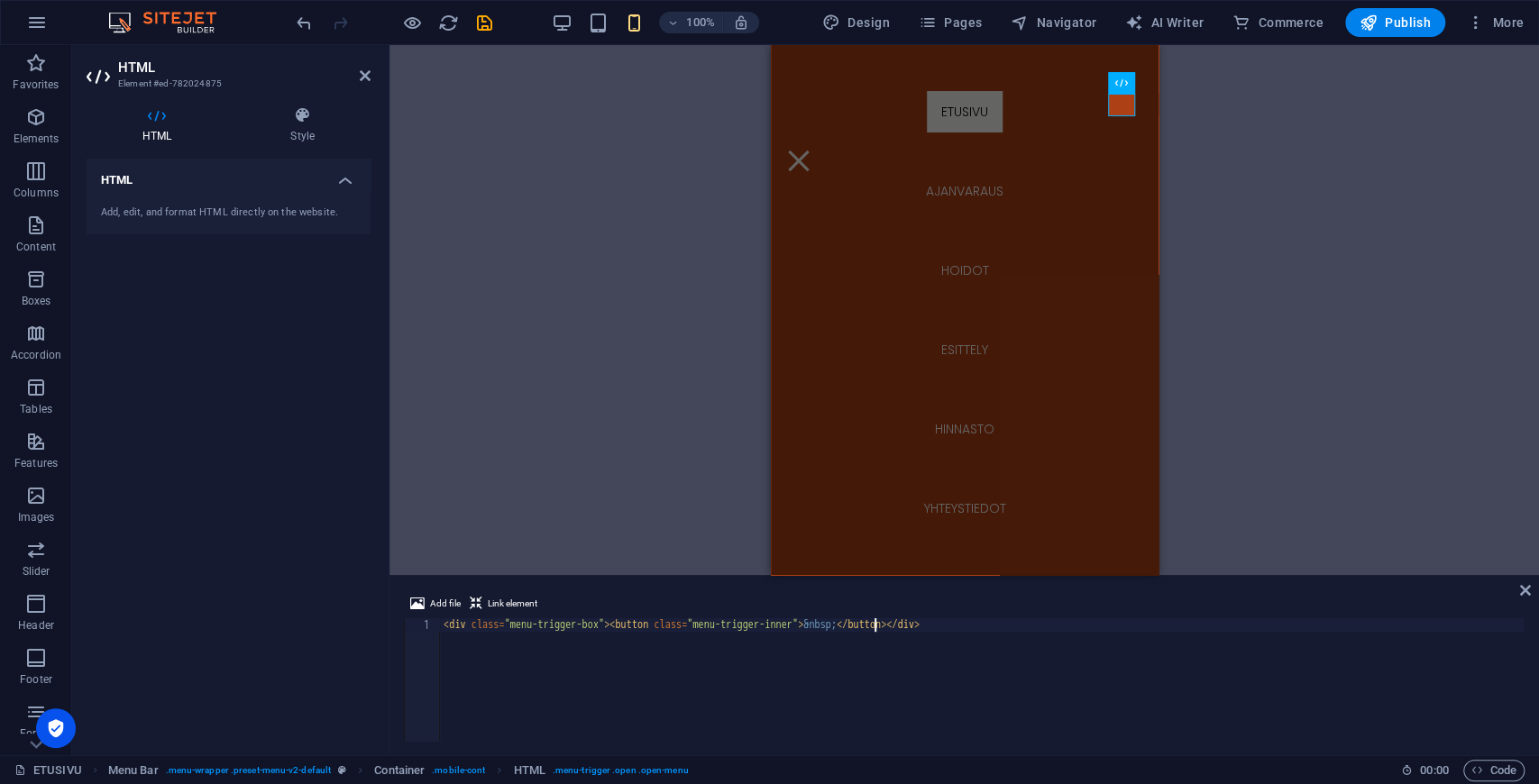 click on "< div   class = "menu-trigger-box" > < button   class = "menu-trigger-inner" > &nbsp; </ button > </ div >" at bounding box center [982, 693] 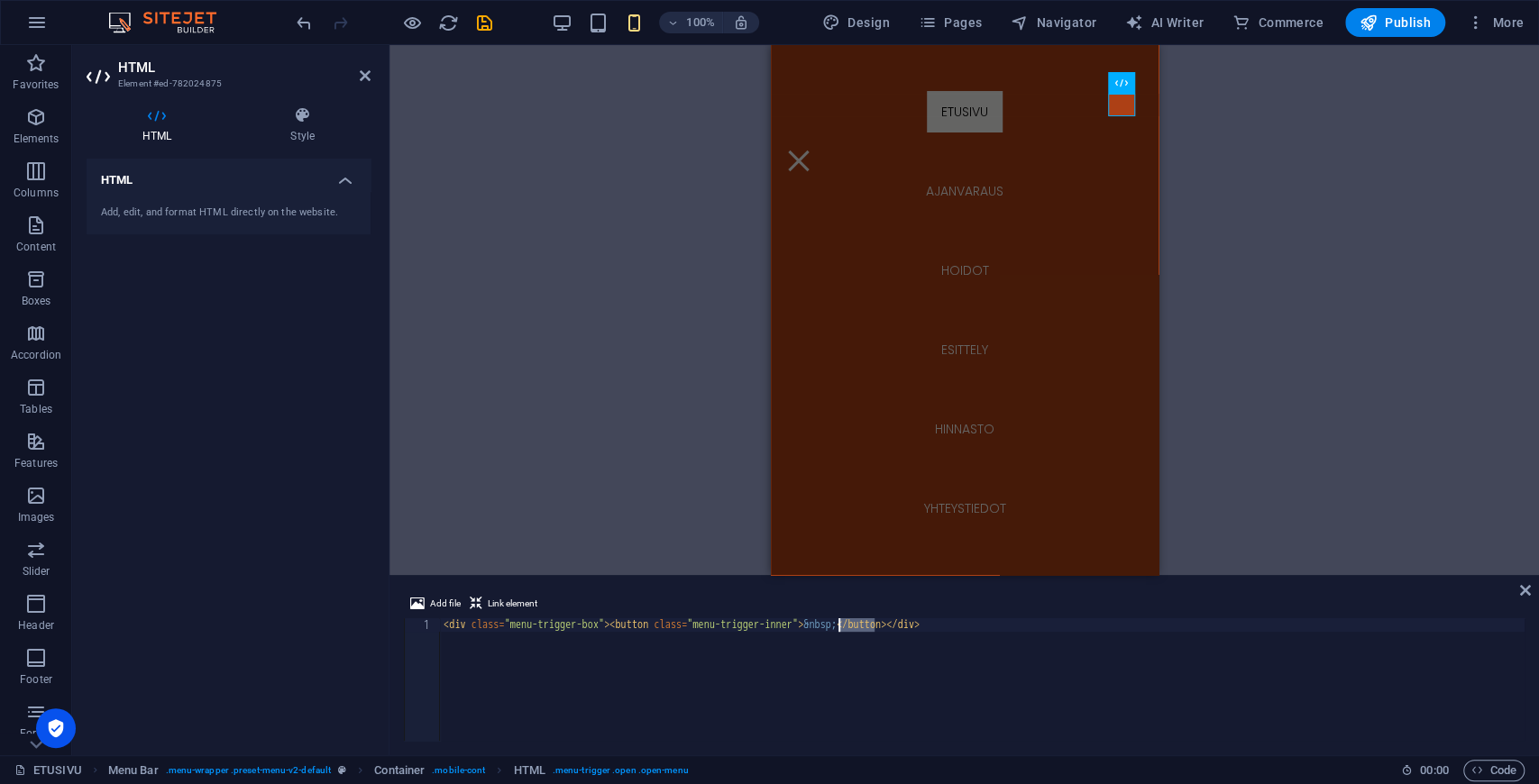 click on "< div   class = "menu-trigger-box" > < button   class = "menu-trigger-inner" > &nbsp; </ button > </ div >" at bounding box center [982, 679] 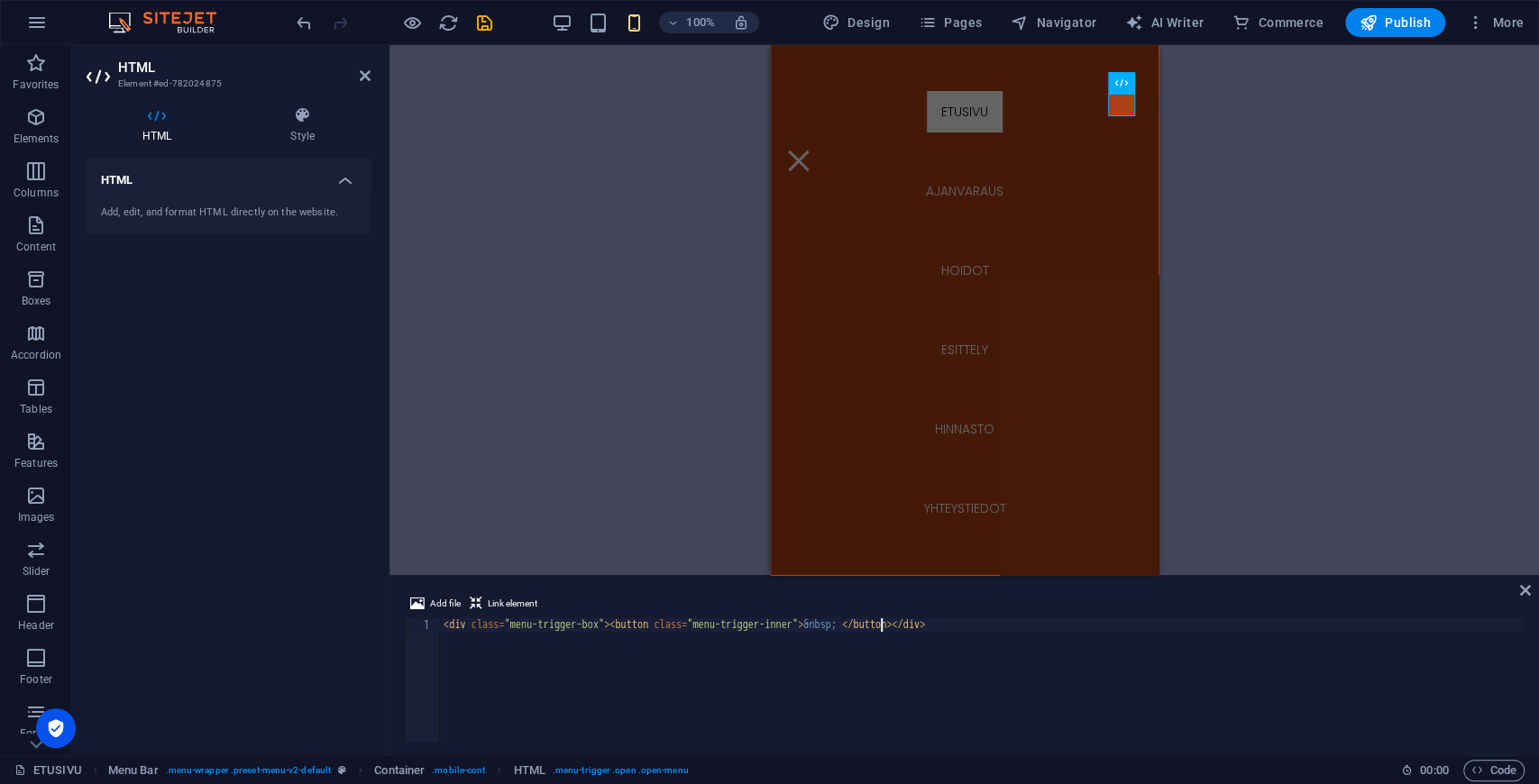 scroll, scrollTop: 0, scrollLeft: 35, axis: horizontal 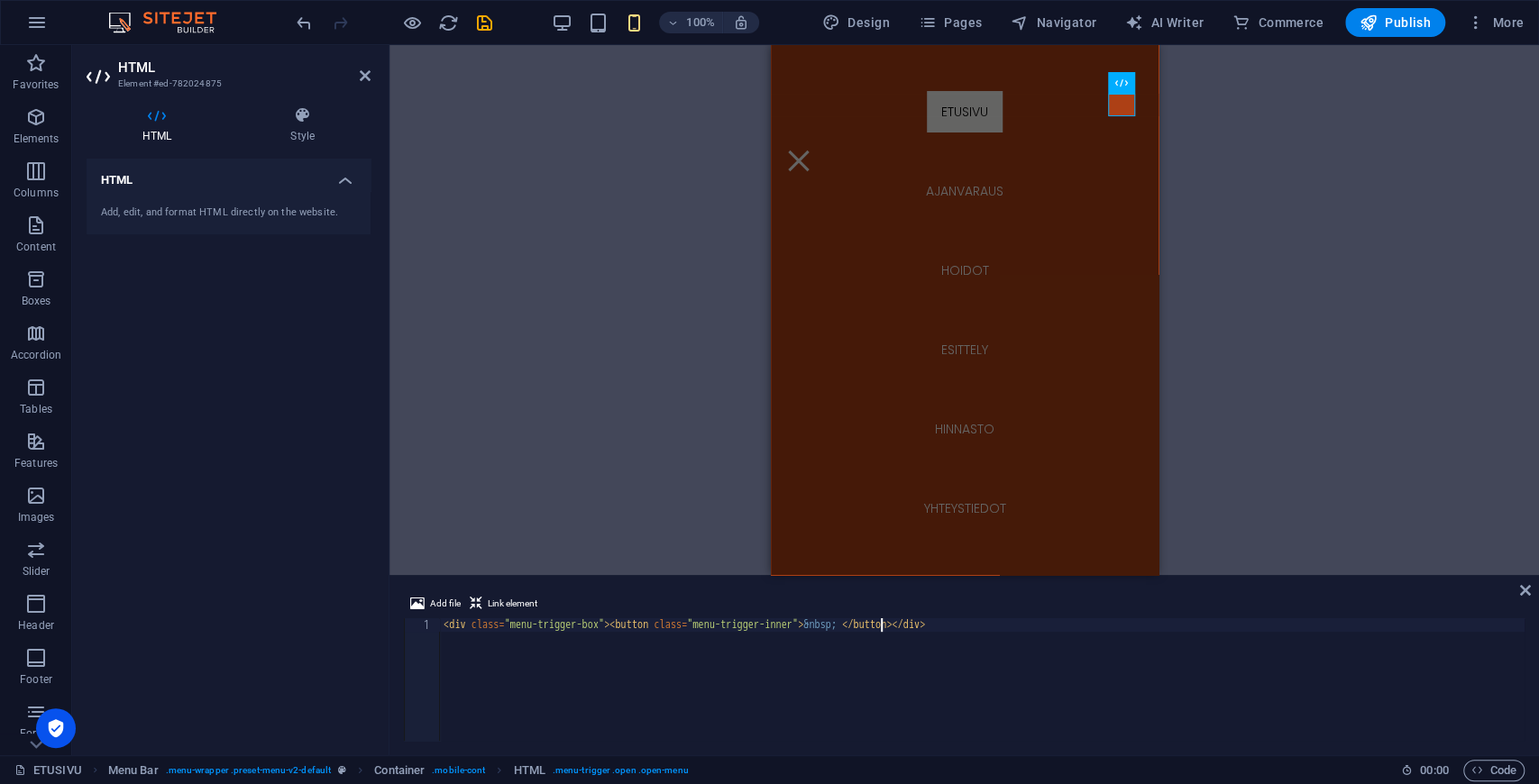 paste on "&nbsp;" 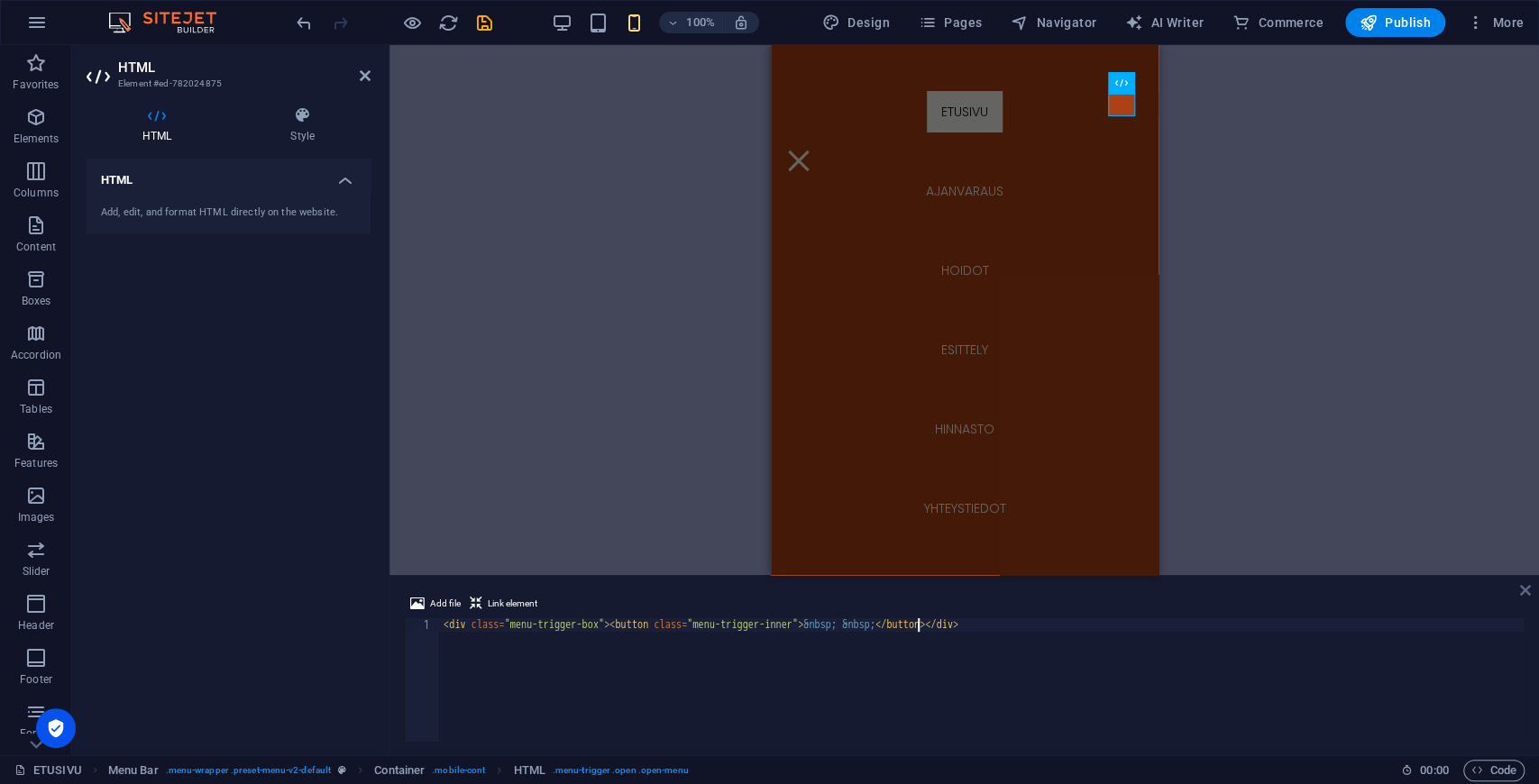 type on "<div class="menu-trigger-box"><button class="menu-trigger-inner">&nbsp; &nbsp;</button></div>" 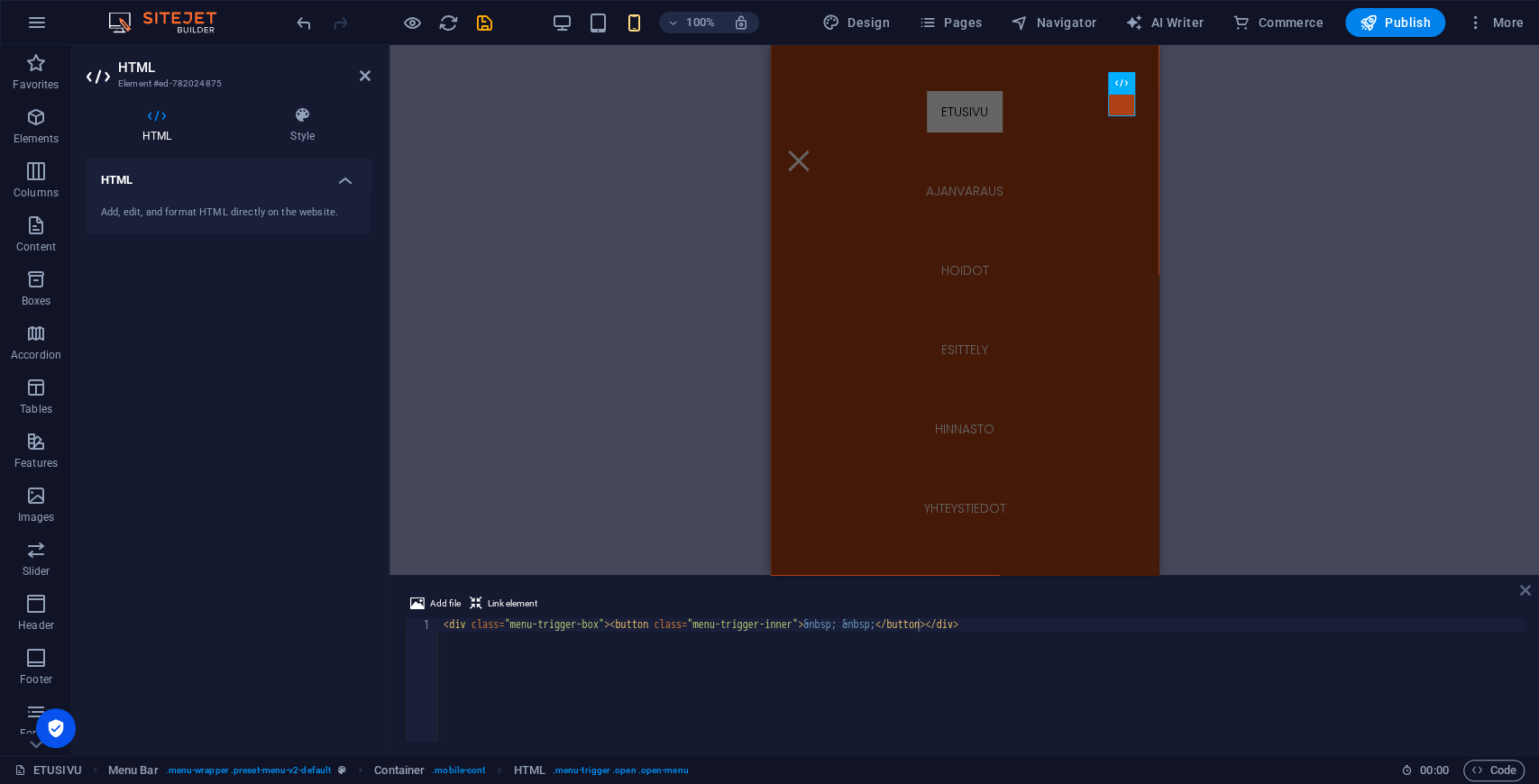 click at bounding box center [1525, 590] 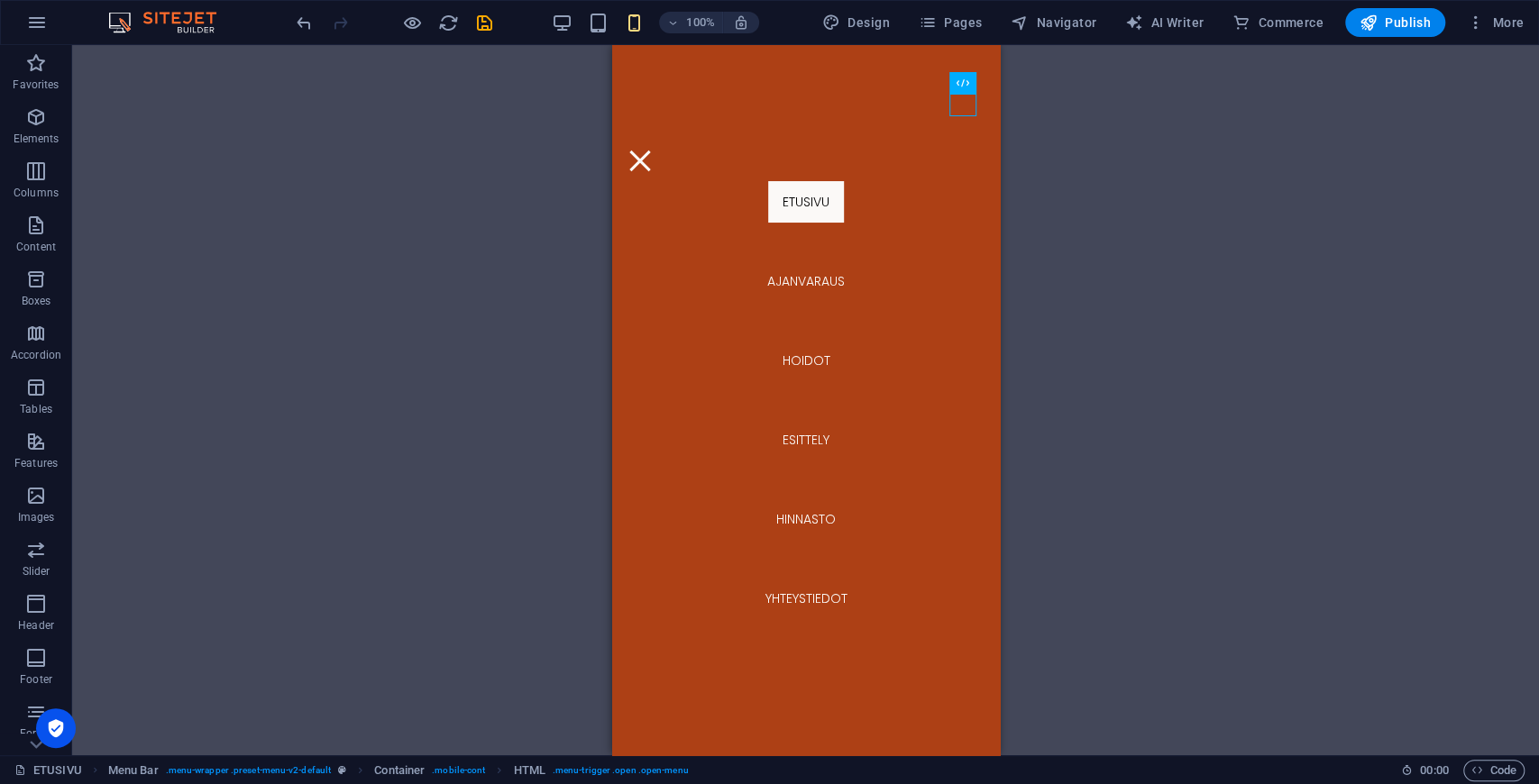 click on "2 columns   Menu Bar   Menu Bar   Menu   Container   HTML   Button   Container   Image   Container   Container   Image   Container" at bounding box center (805, 400) 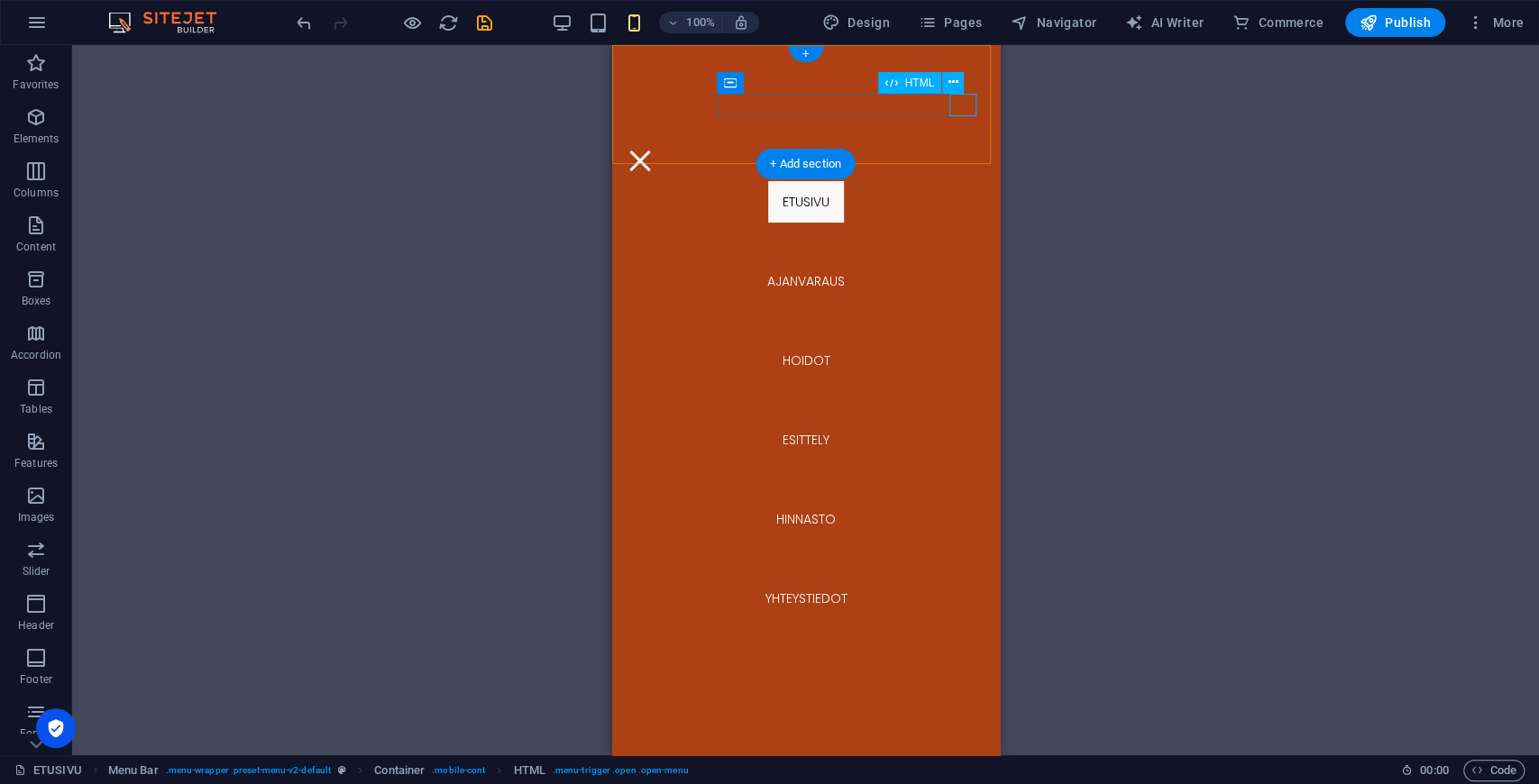 click at bounding box center [805, 160] 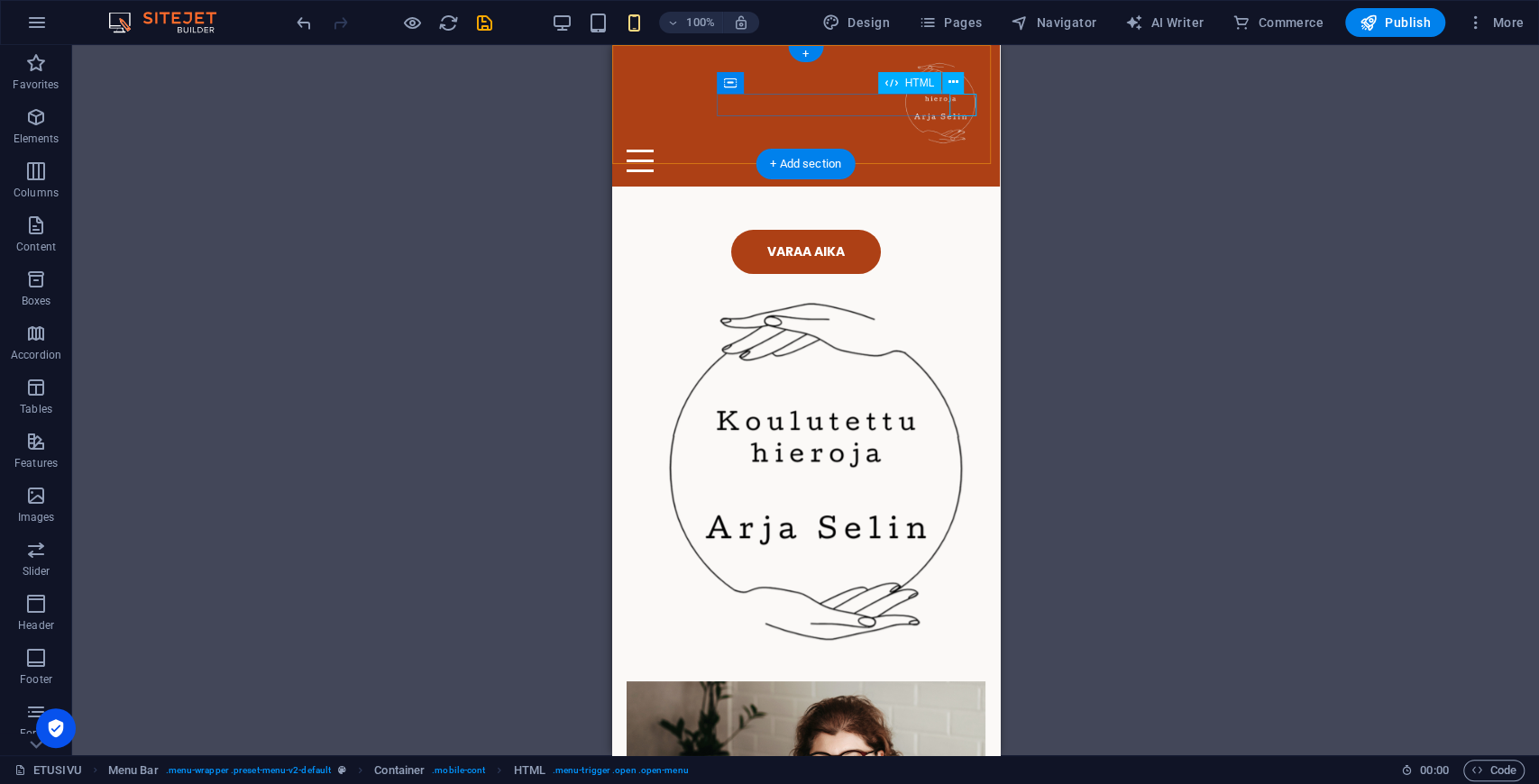 click at bounding box center [805, 160] 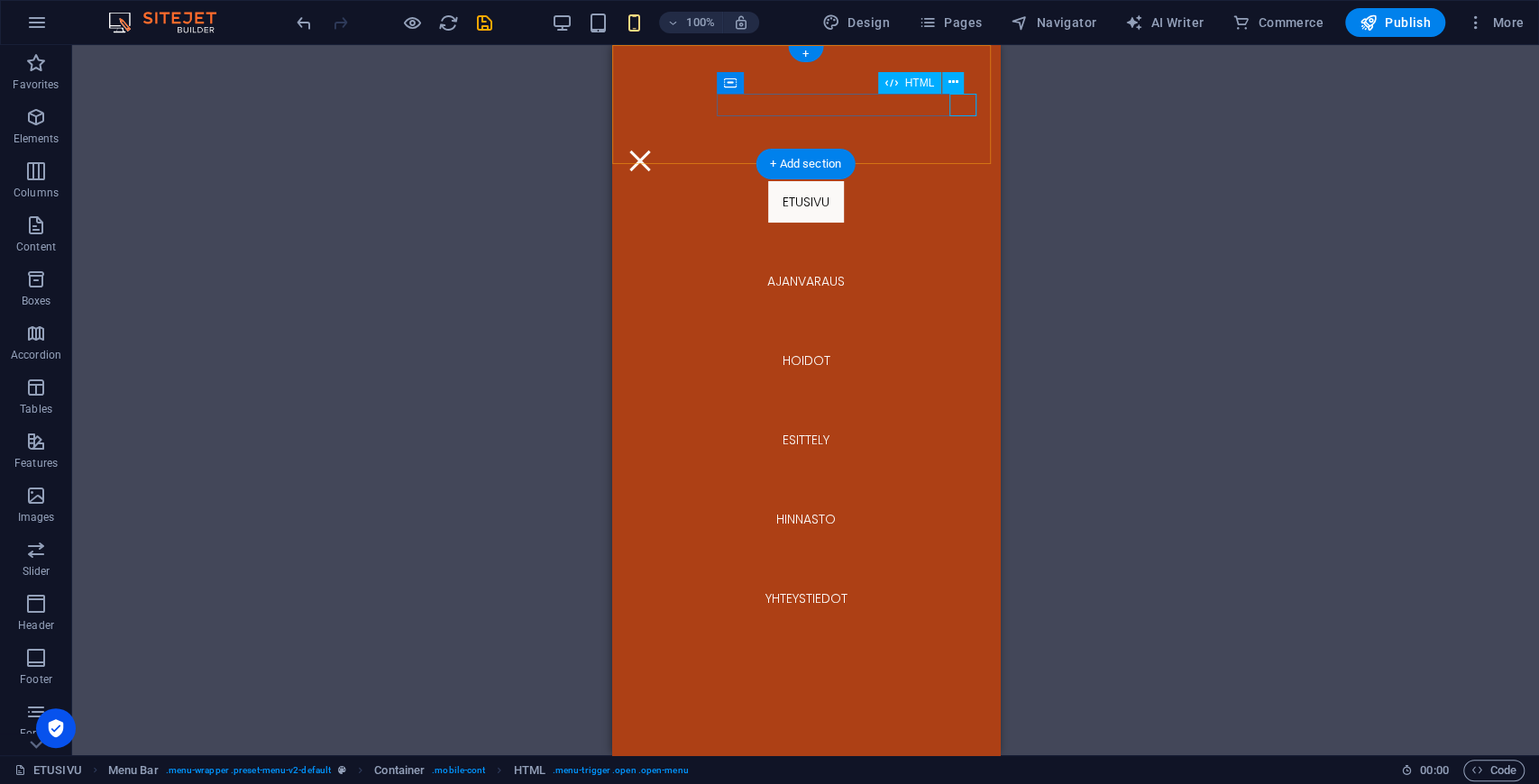 click at bounding box center (805, 160) 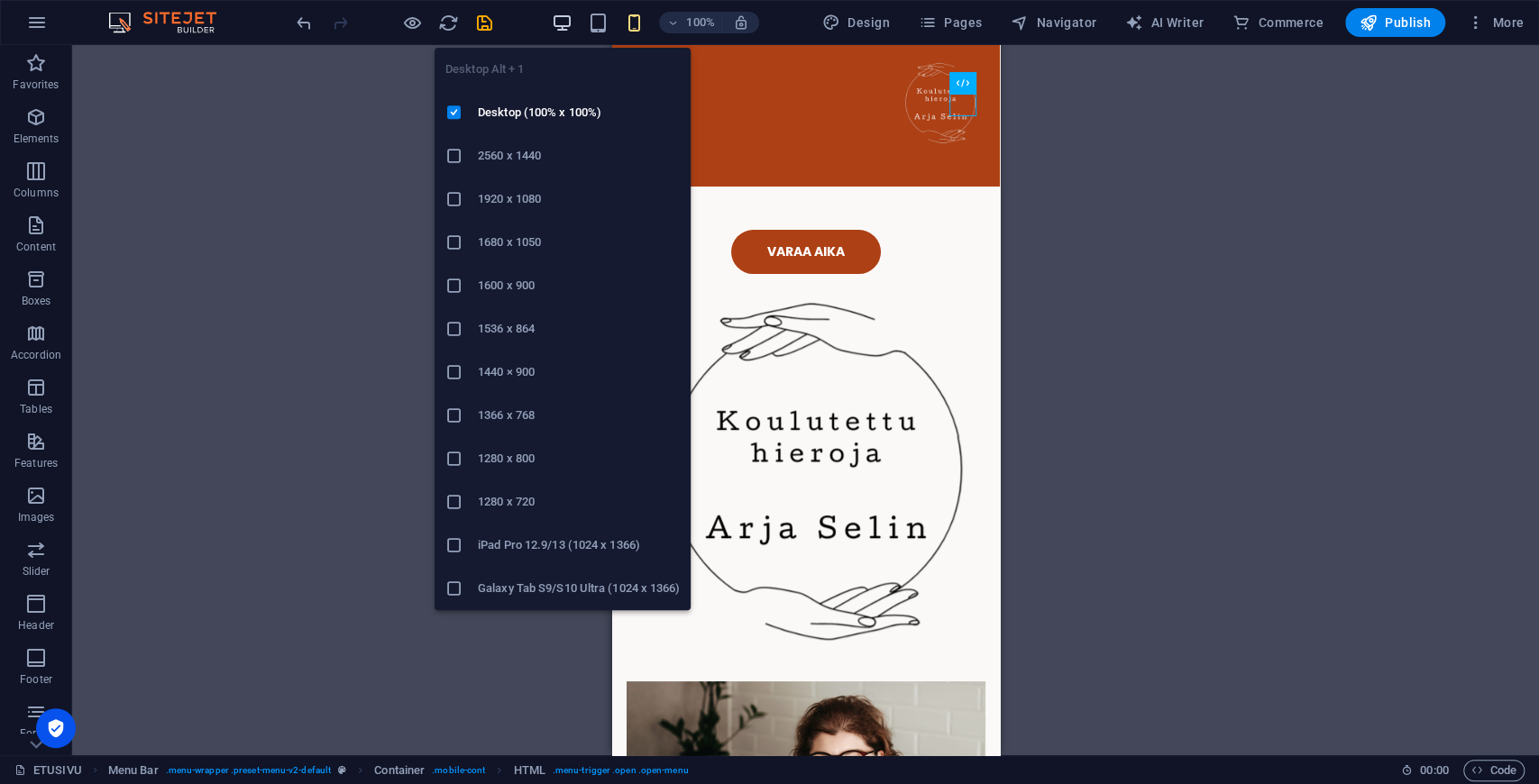 click at bounding box center (561, 23) 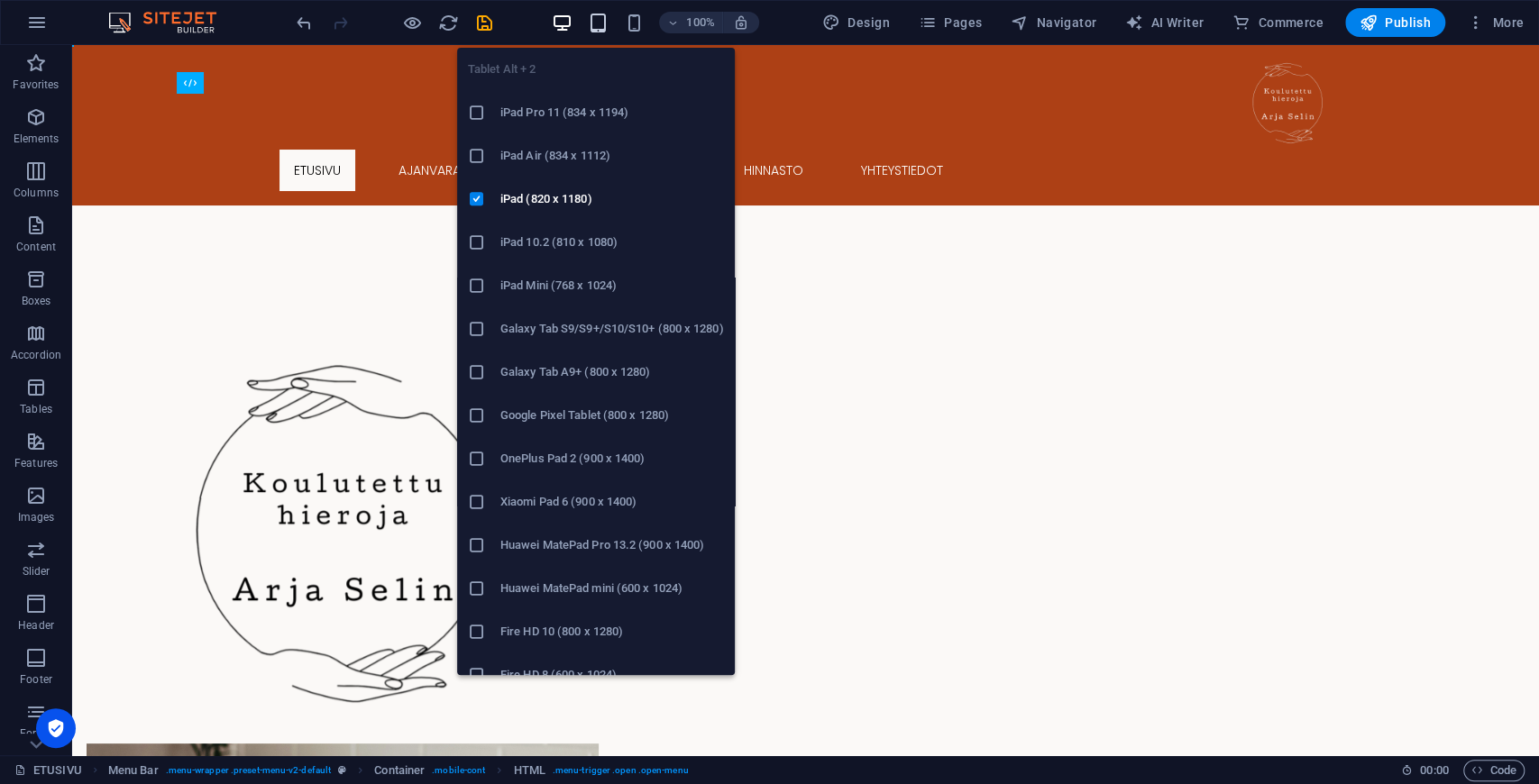 click at bounding box center (597, 23) 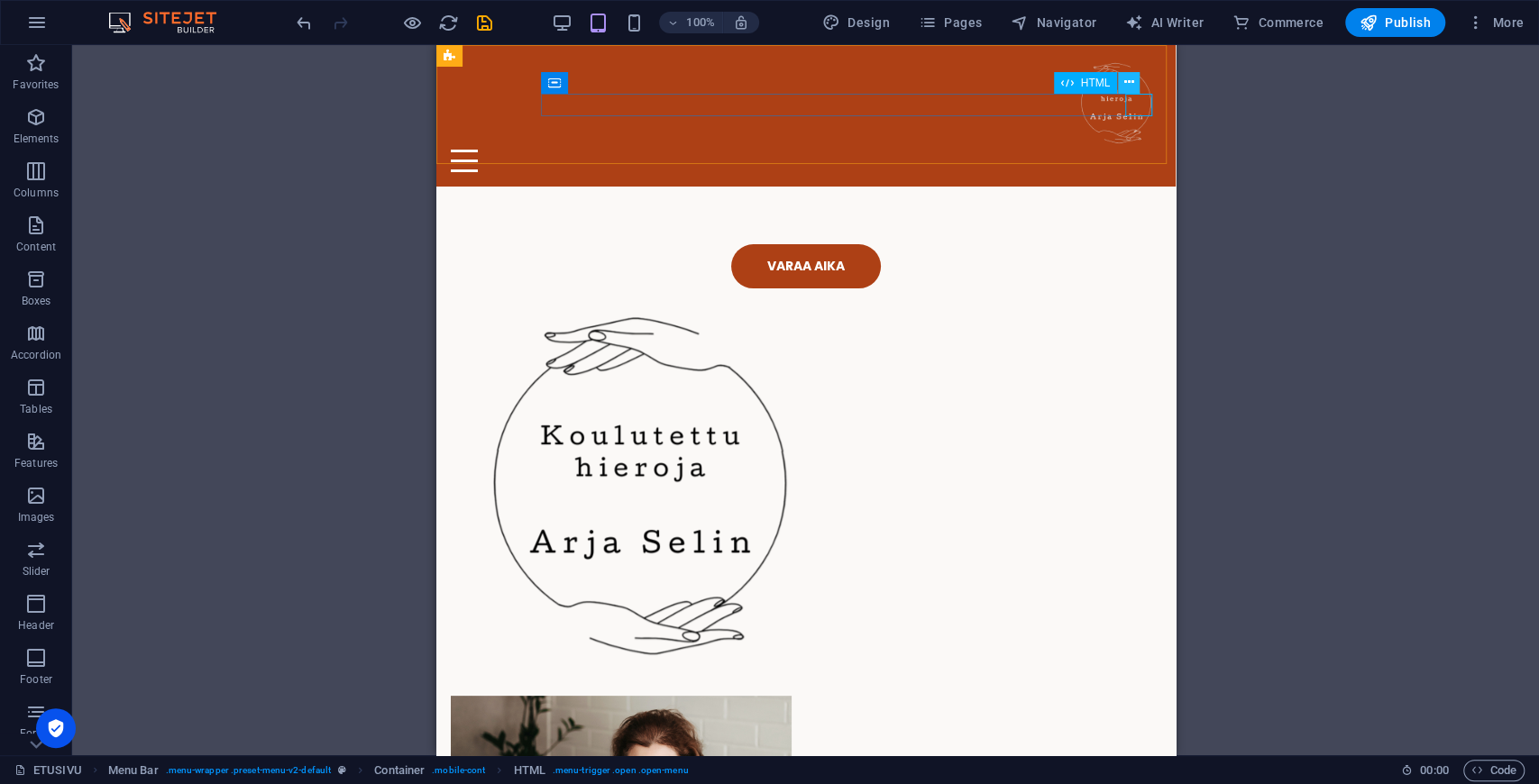 click at bounding box center [1129, 83] 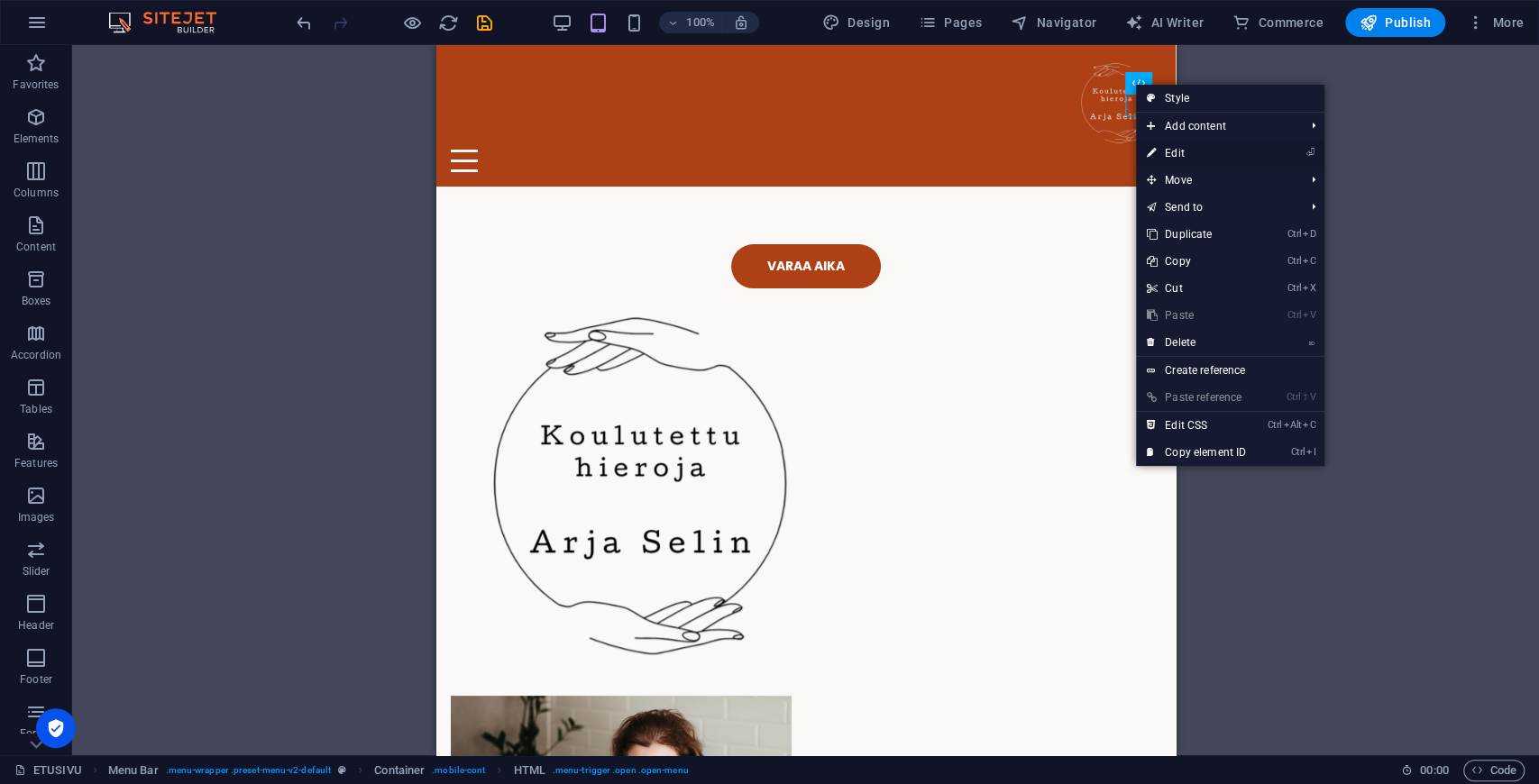 click on "⏎  Edit" at bounding box center (1196, 153) 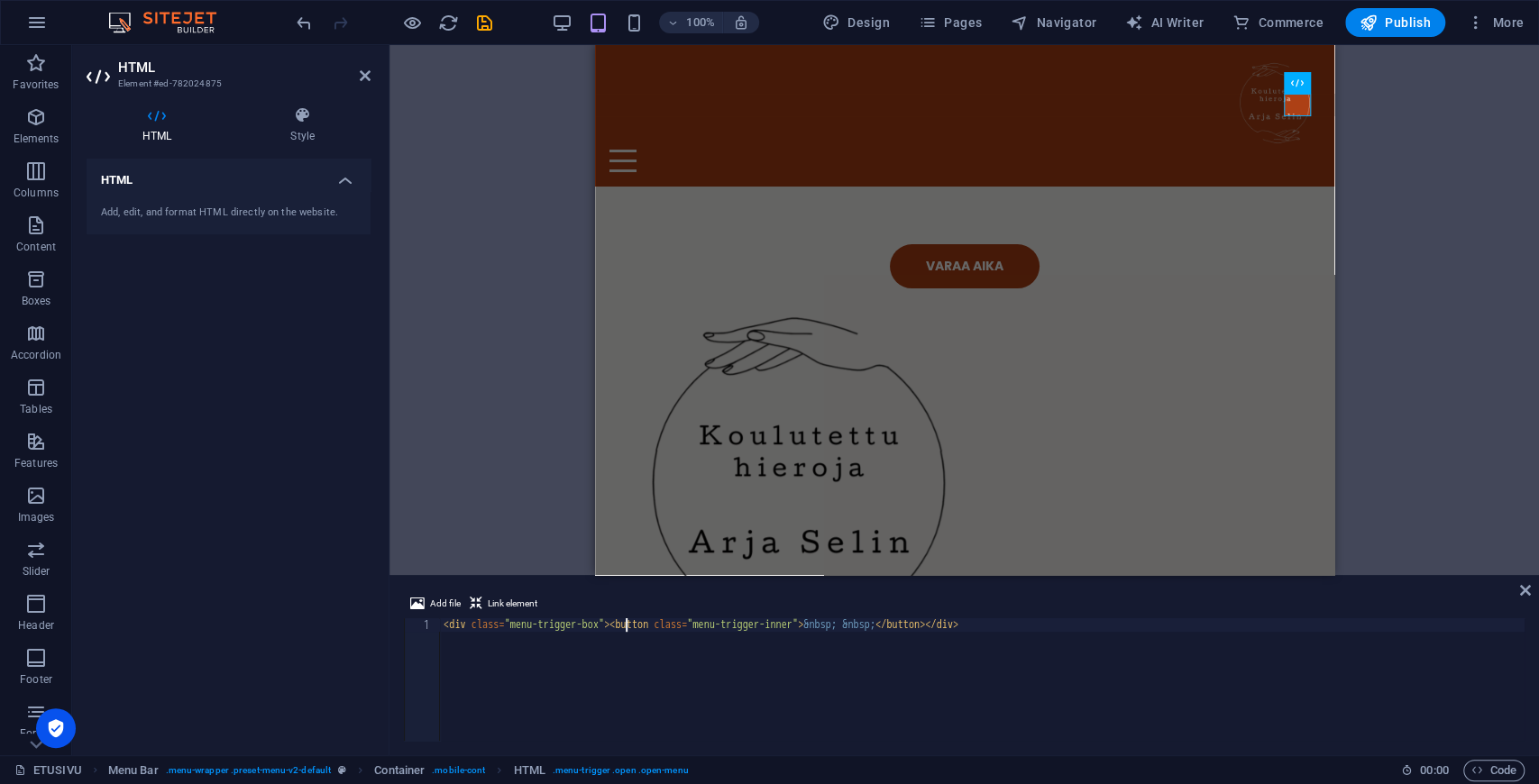 click on "< div   class = "menu-trigger-box" > < button   class = "menu-trigger-inner" > &nbsp;   &nbsp; </ button > </ div >" at bounding box center (982, 693) 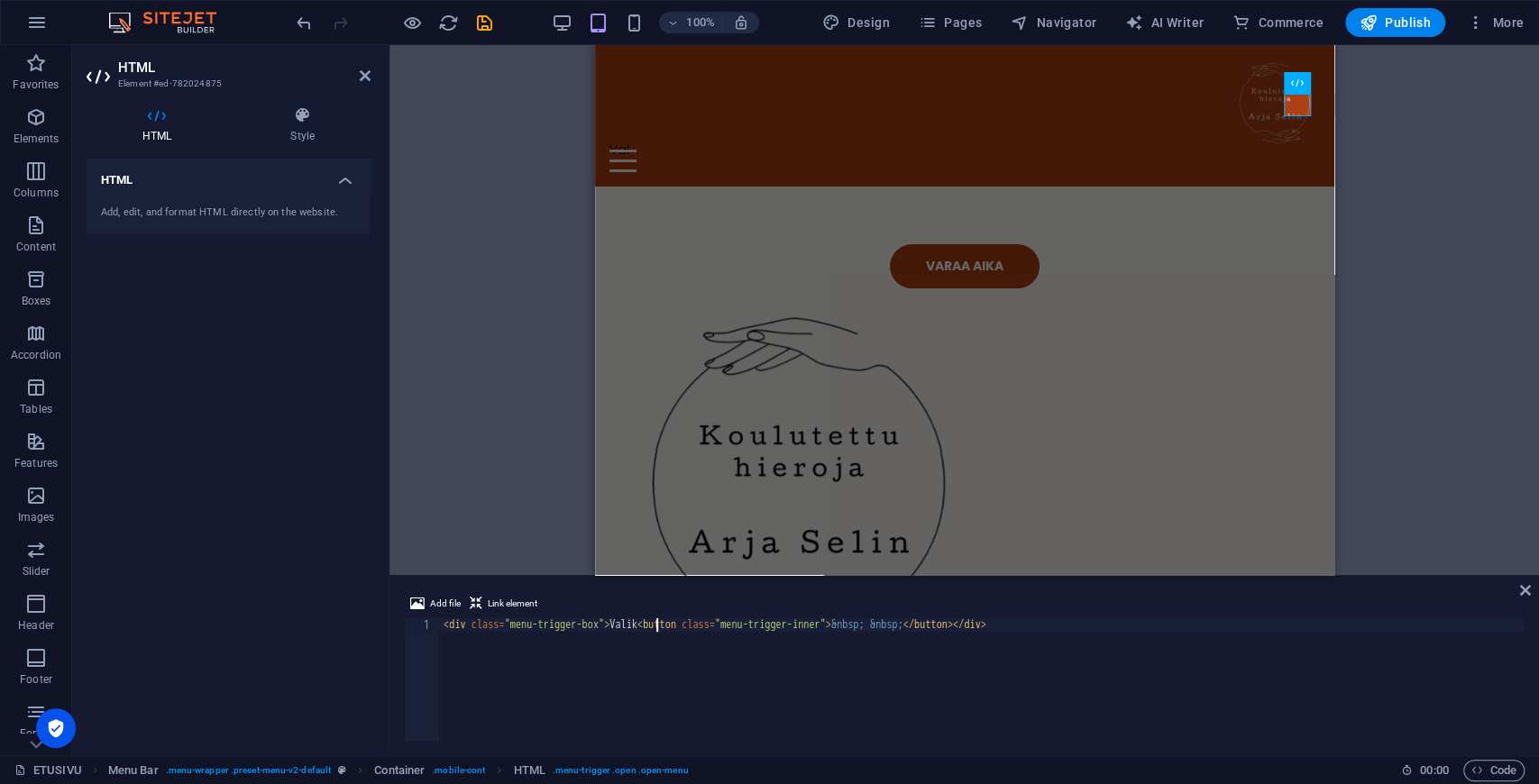 scroll, scrollTop: 0, scrollLeft: 18, axis: horizontal 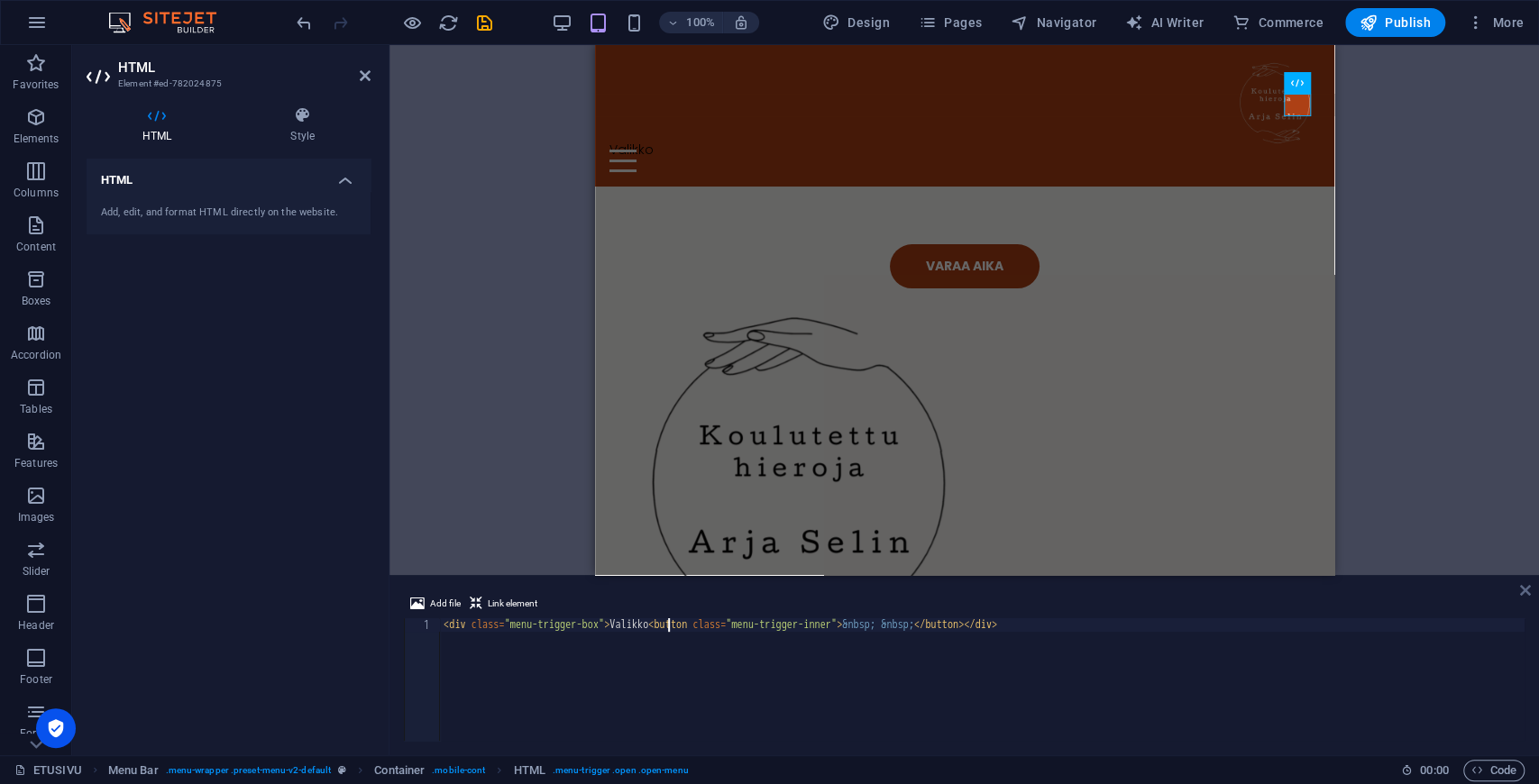 type on "<div class="menu-trigger-box">Valikko<button class="menu-trigger-inner">&nbsp; &nbsp;</button></div>" 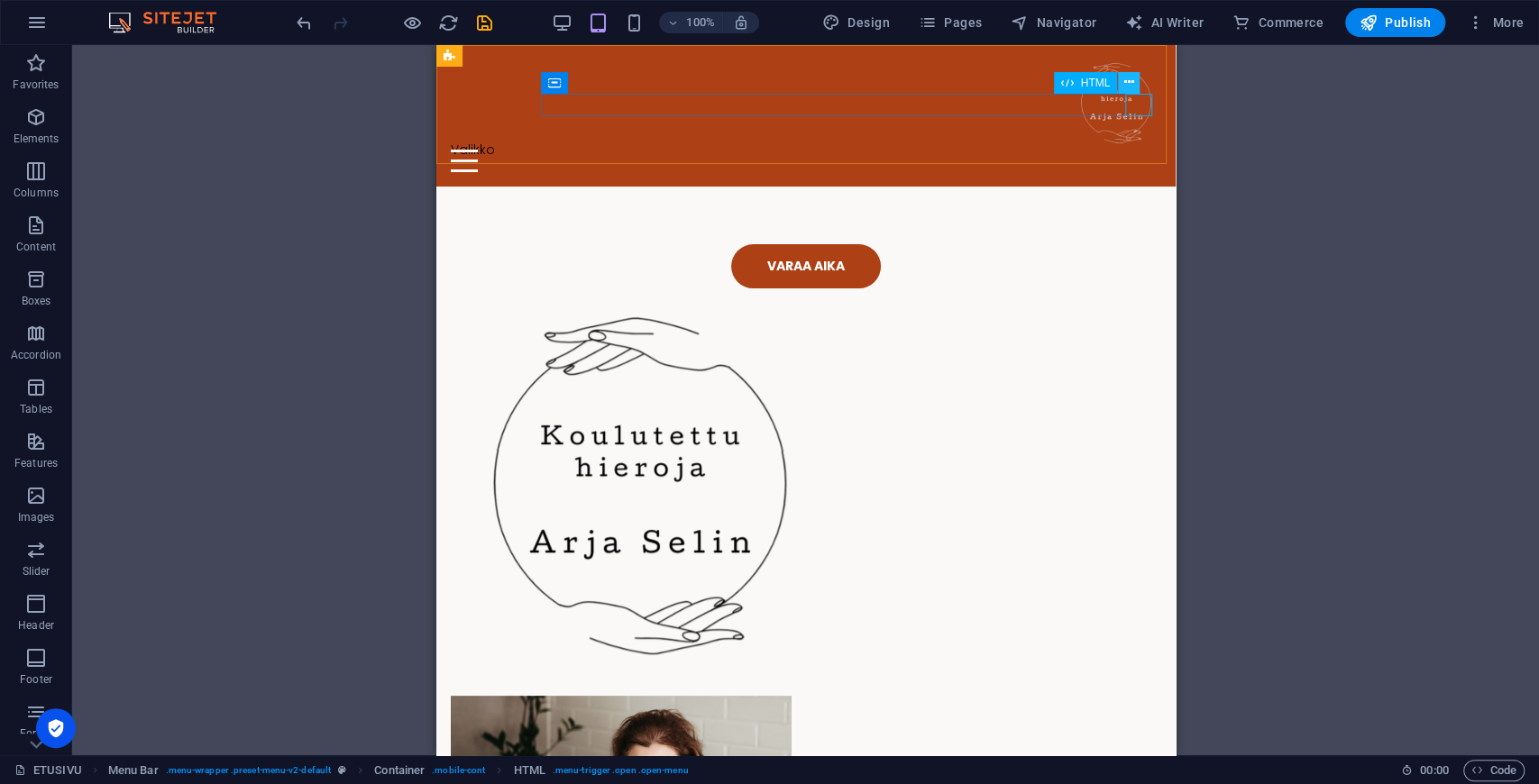 click at bounding box center (1129, 83) 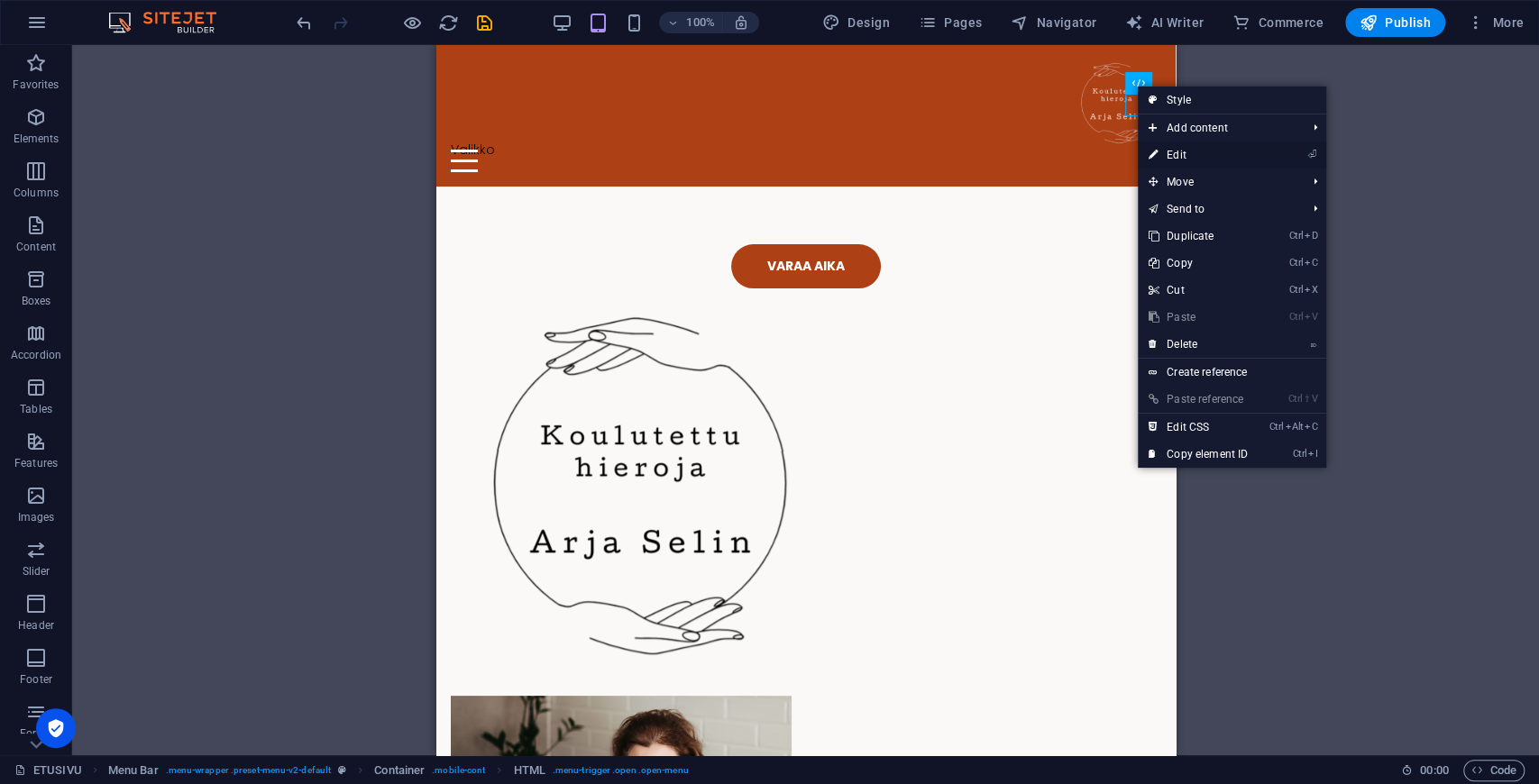 click on "⏎  Edit" at bounding box center (1198, 155) 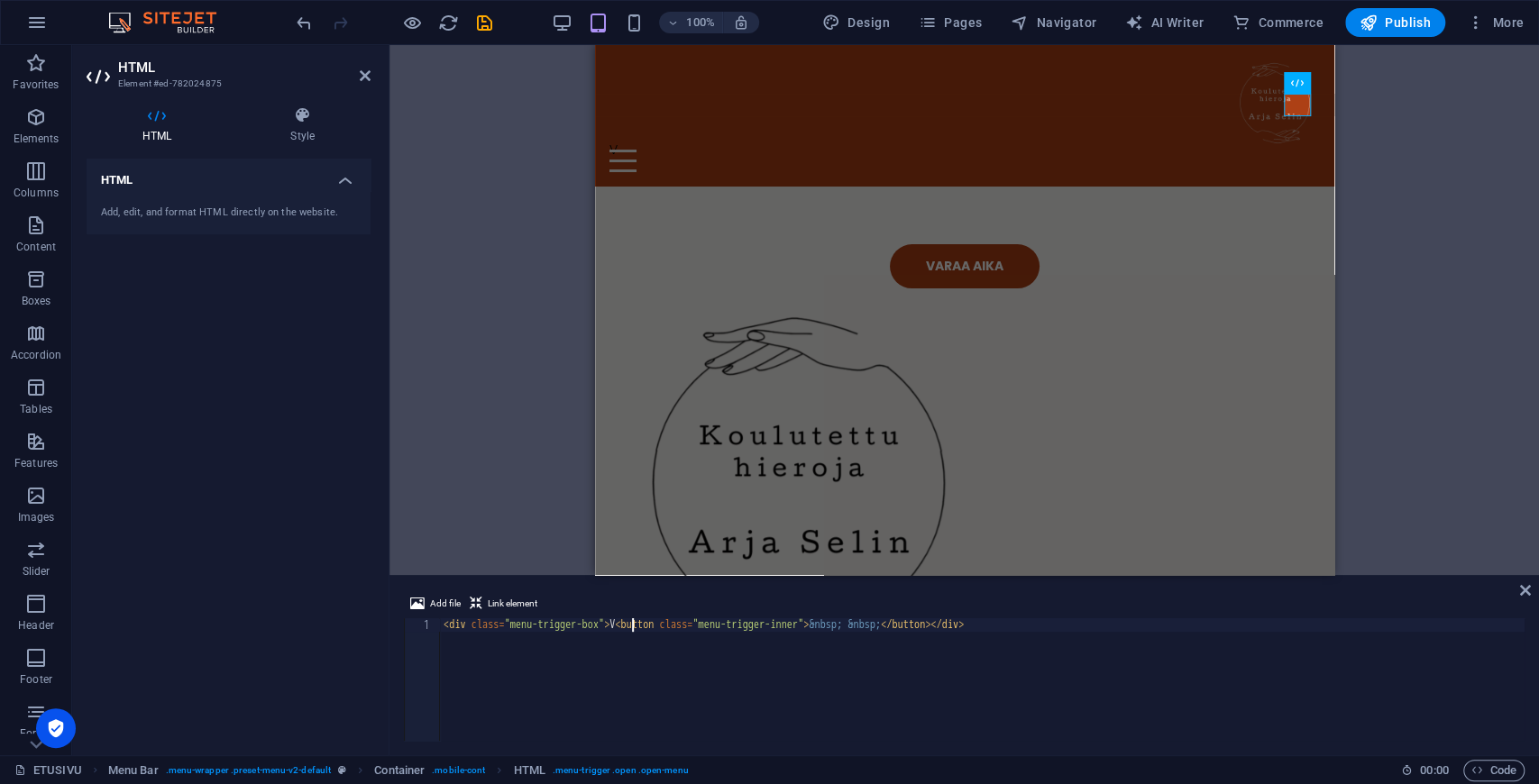 type on "<div class="menu-trigger-box"><button class="menu-trigger-inner">&nbsp; &nbsp;</button></div>" 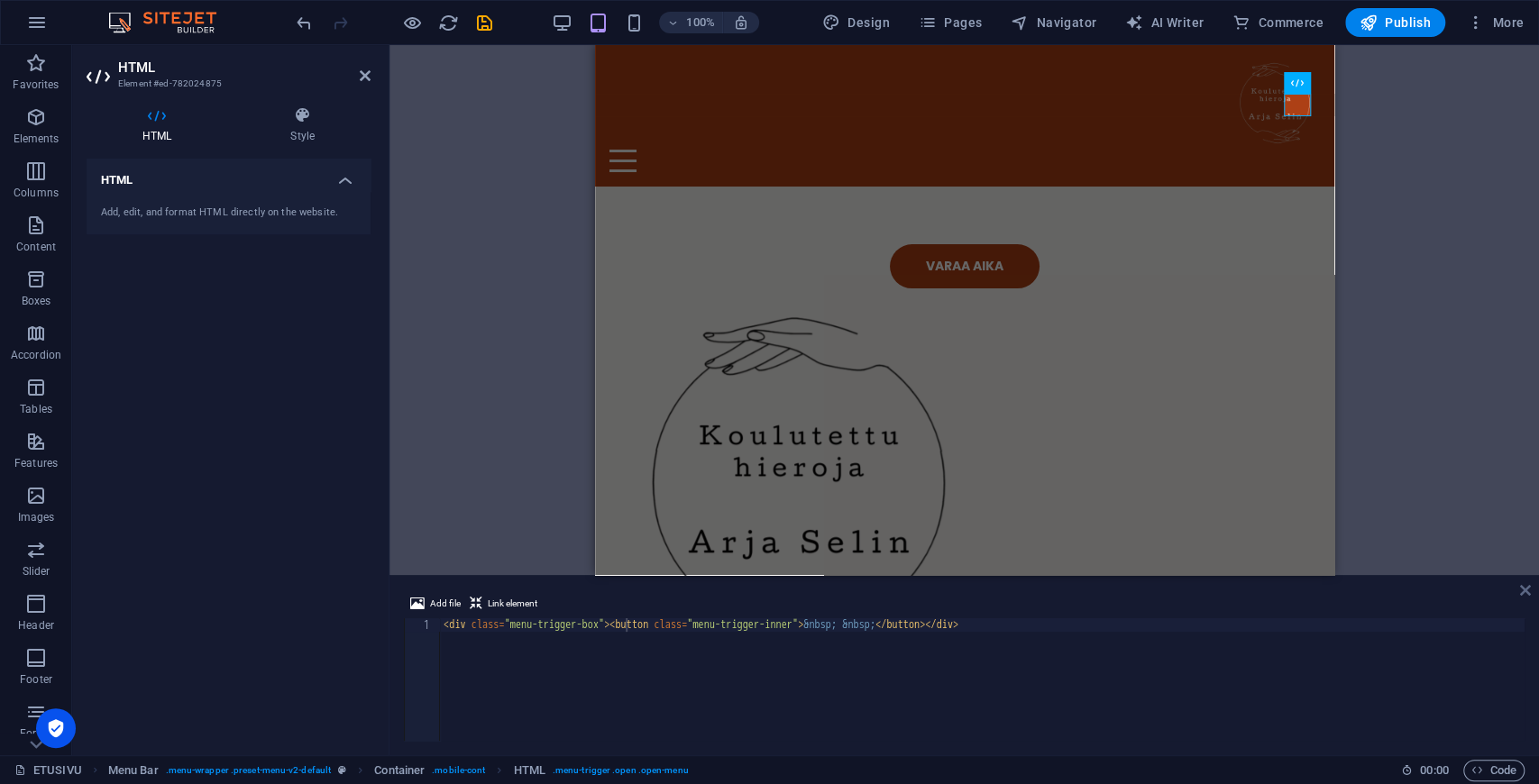 click at bounding box center [1525, 590] 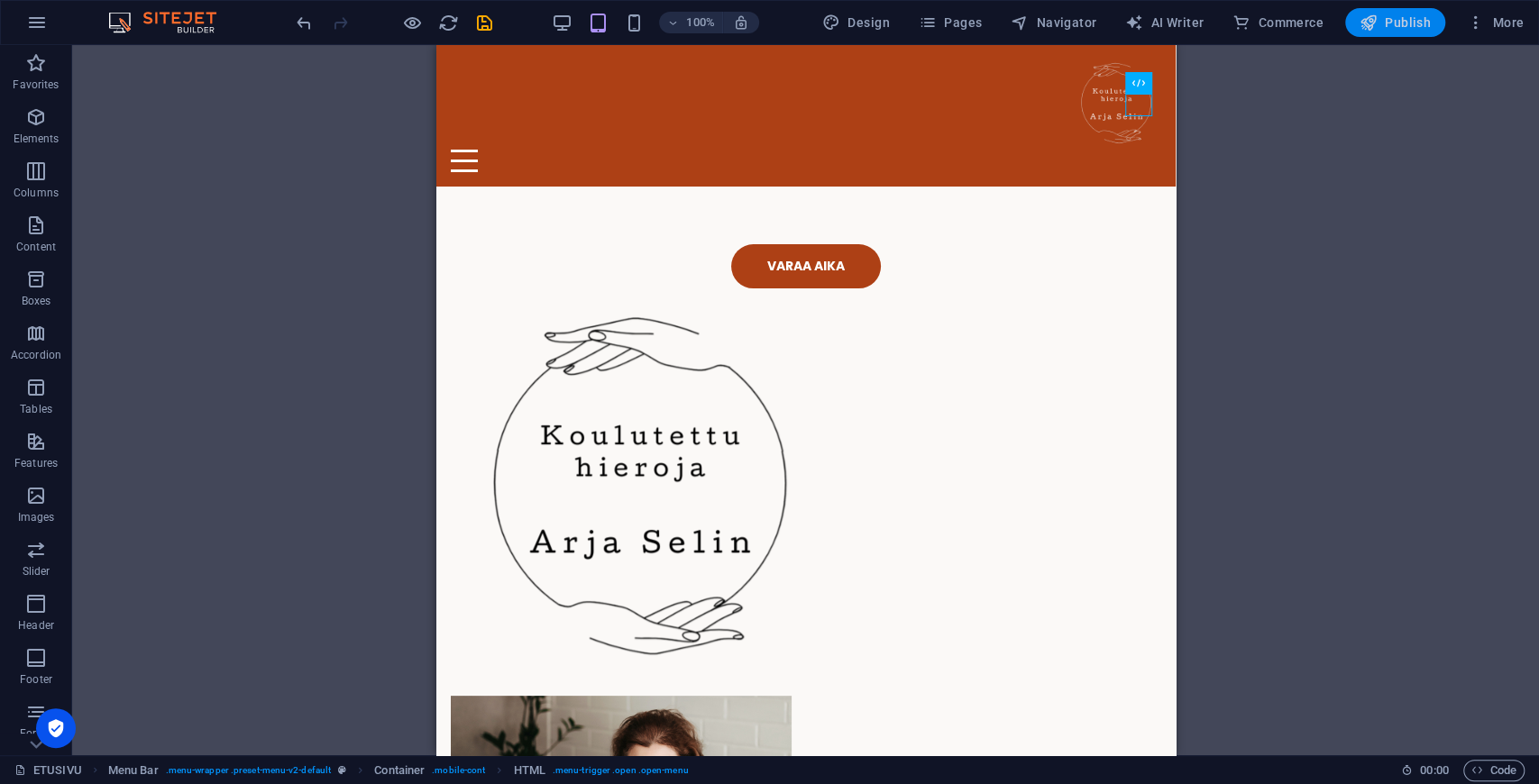 click on "Publish" at bounding box center [1395, 23] 